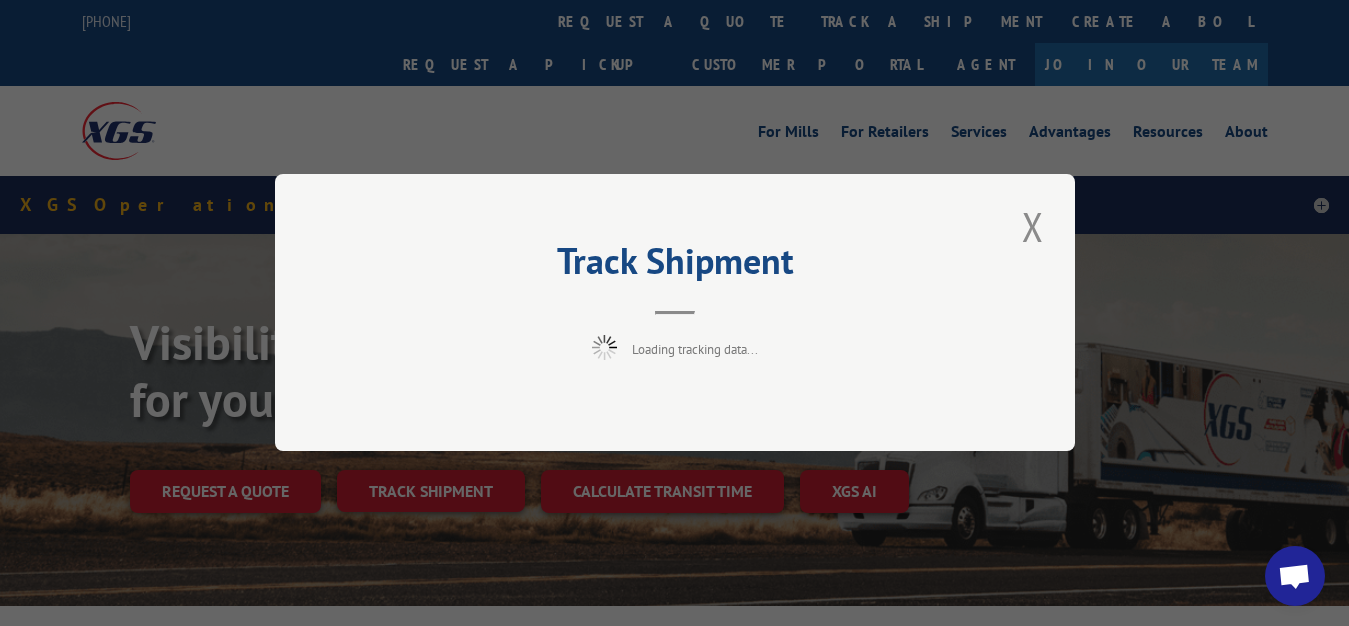 scroll, scrollTop: 153, scrollLeft: 0, axis: vertical 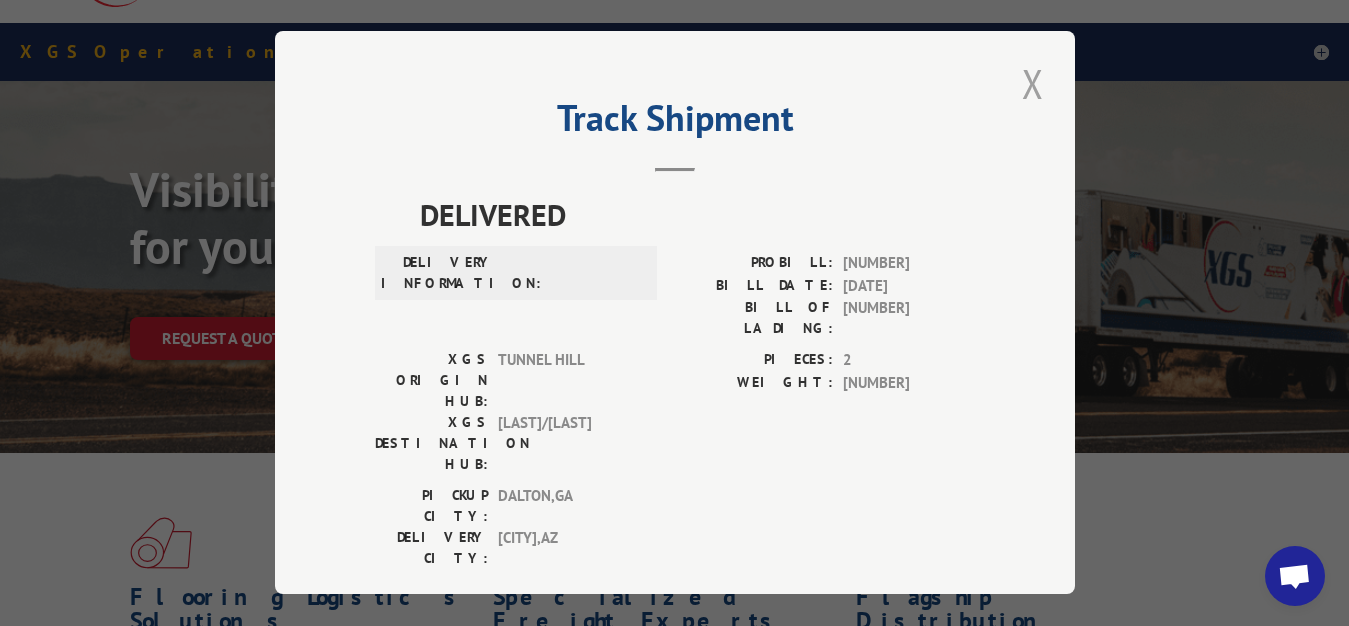 click at bounding box center [1033, 83] 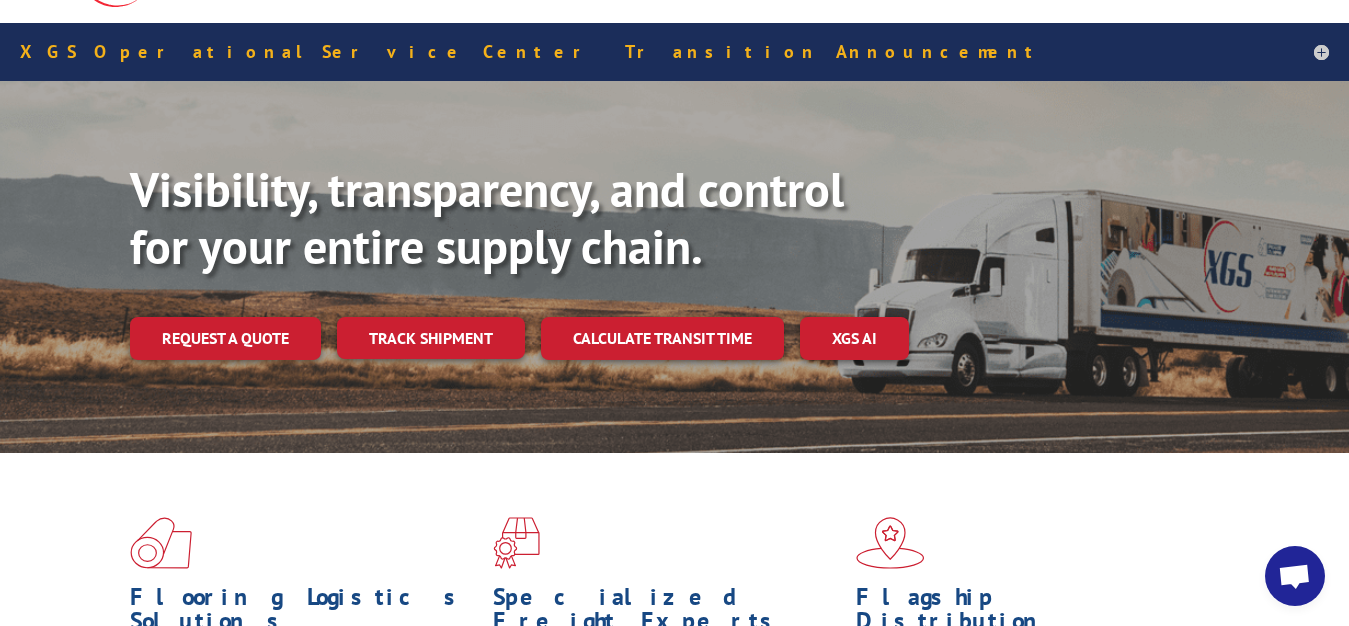 drag, startPoint x: 458, startPoint y: 294, endPoint x: 479, endPoint y: 316, distance: 30.413813 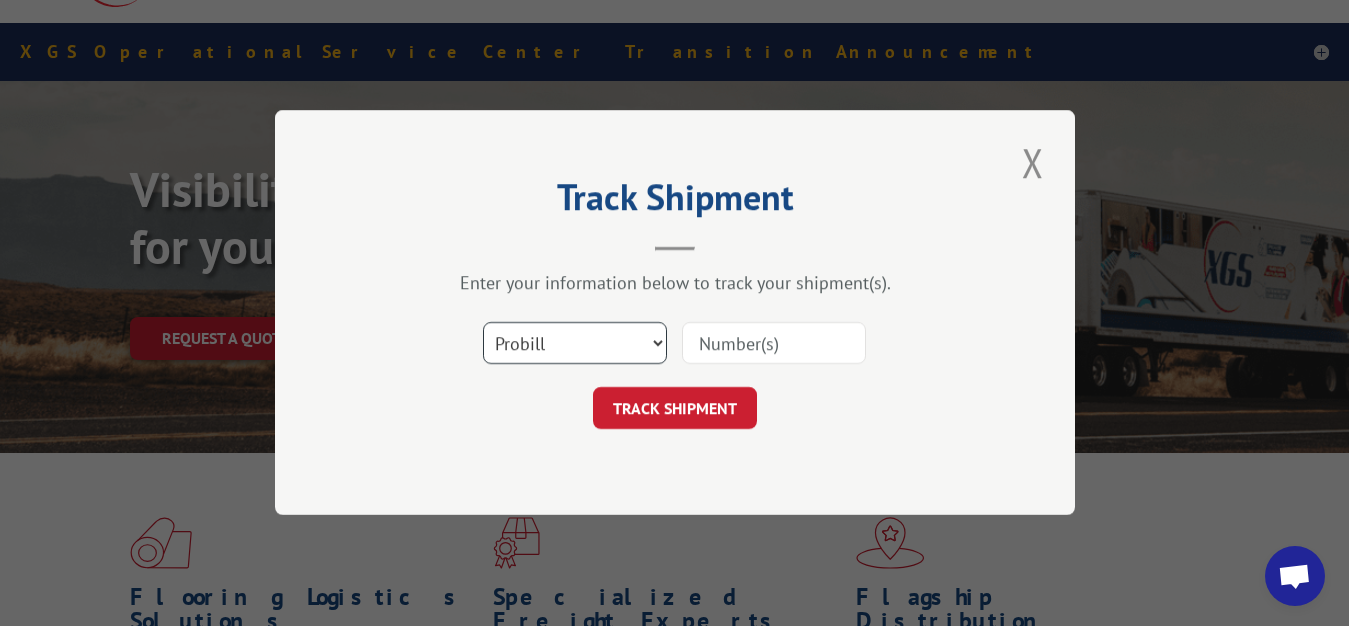 click on "Select category... Probill BOL PO" at bounding box center [575, 344] 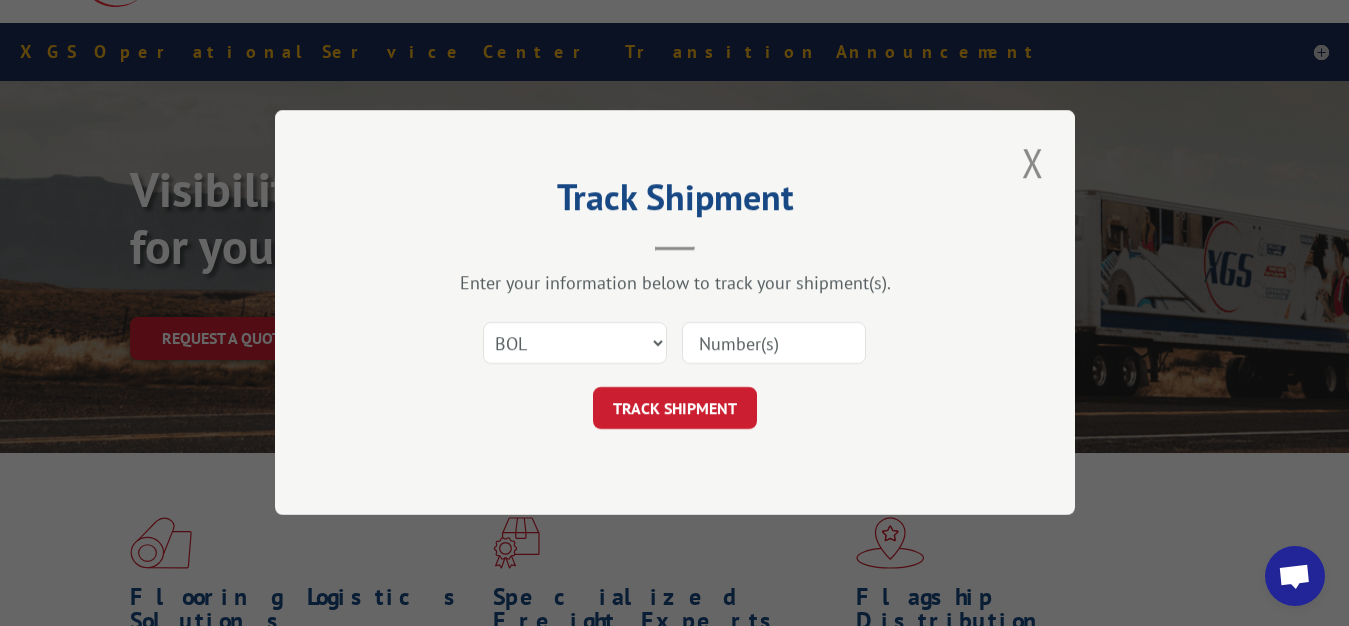 drag, startPoint x: 745, startPoint y: 335, endPoint x: 703, endPoint y: 195, distance: 146.16429 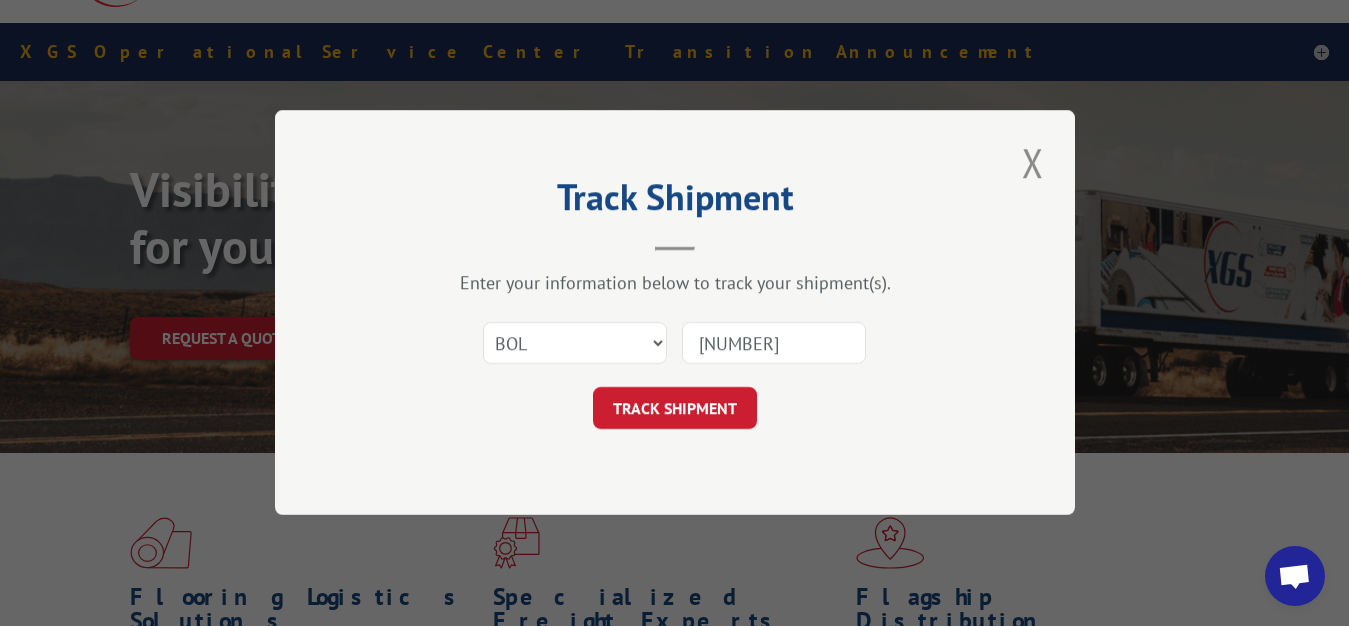 type on "[NUMBER]" 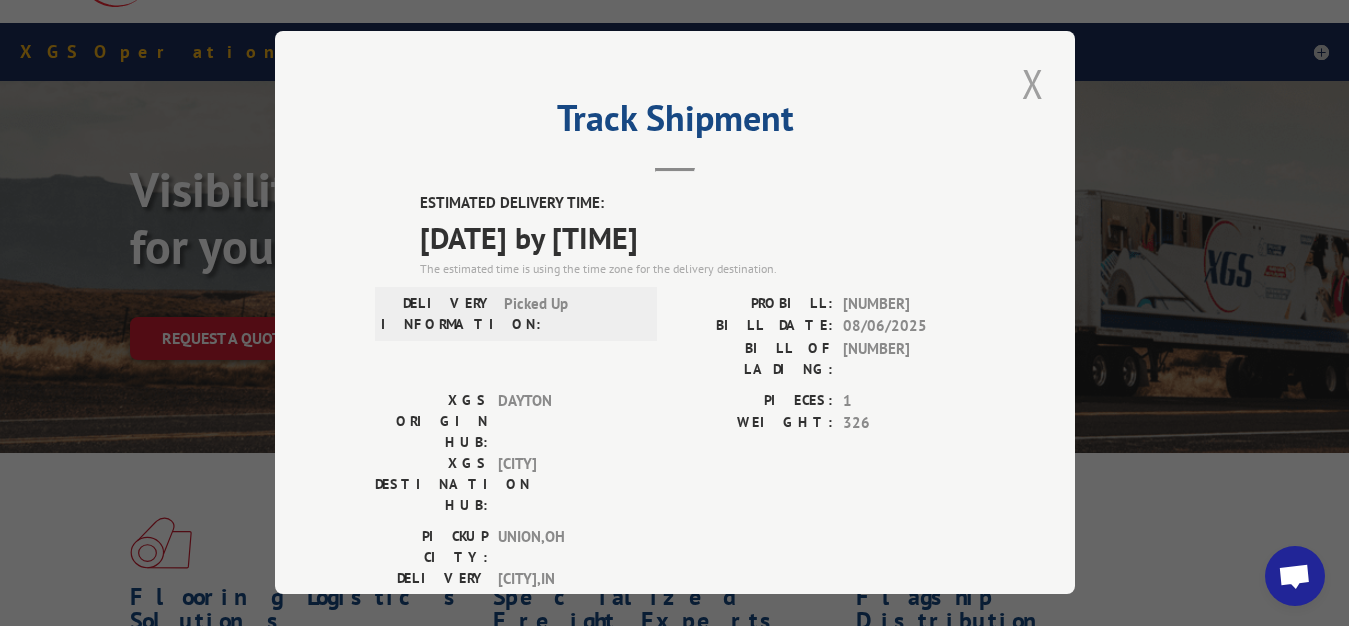 click at bounding box center (1033, 83) 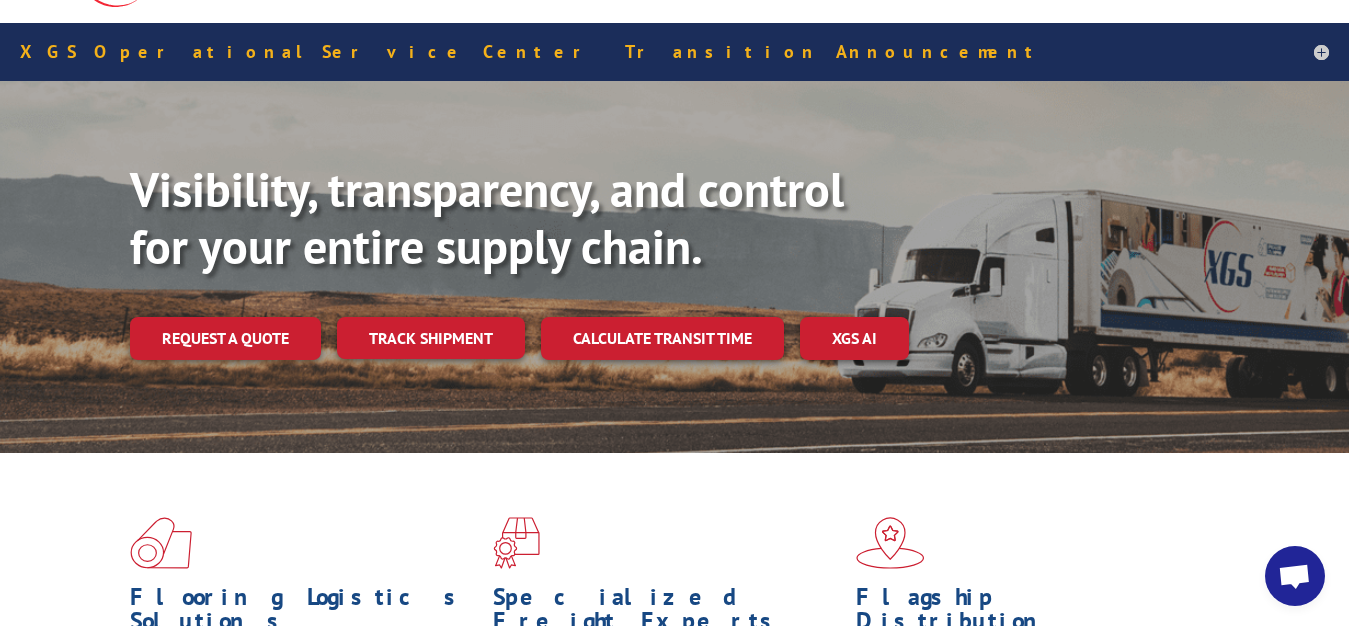 drag, startPoint x: 395, startPoint y: 286, endPoint x: 405, endPoint y: 292, distance: 11.661903 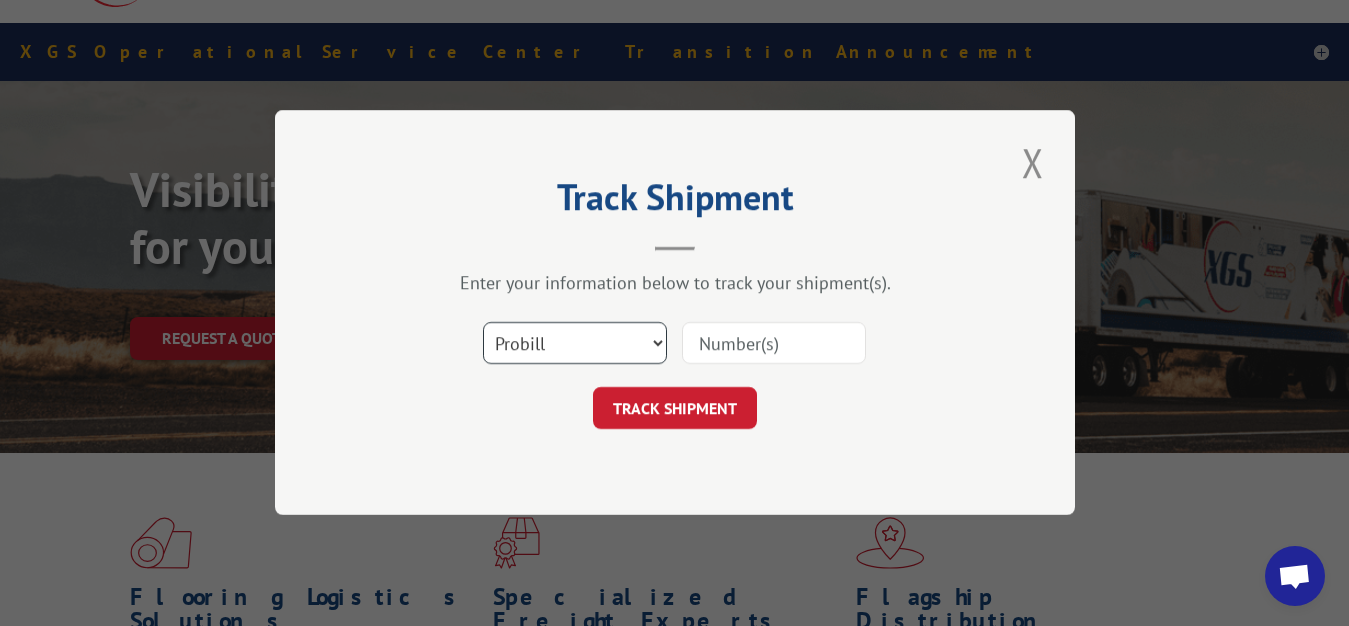 click on "Select category... Probill BOL PO" at bounding box center [575, 344] 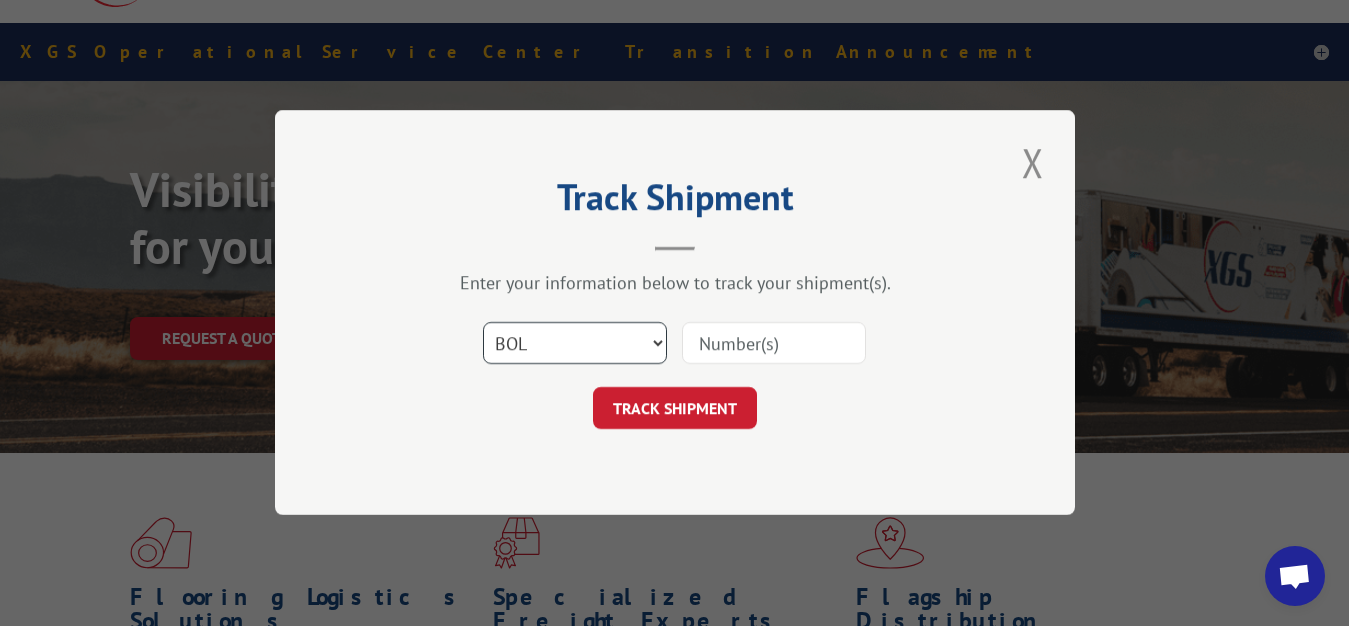 click on "BOL" at bounding box center (0, 0) 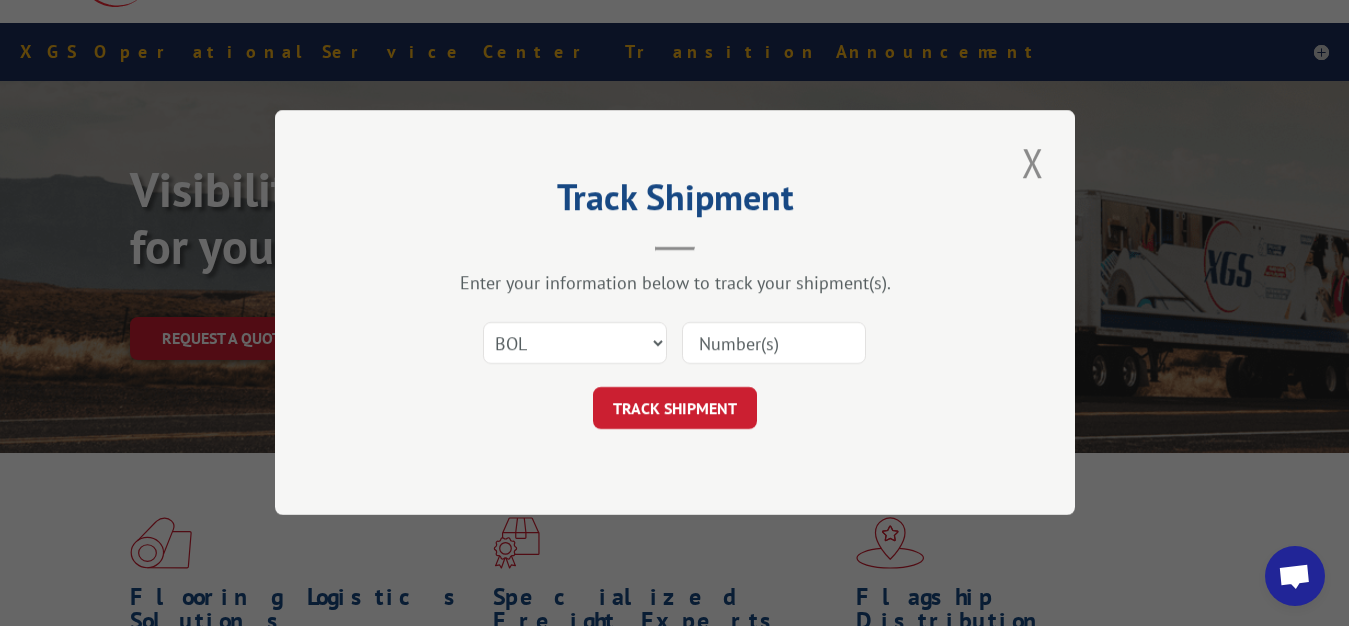 drag, startPoint x: 725, startPoint y: 336, endPoint x: 716, endPoint y: 219, distance: 117.34564 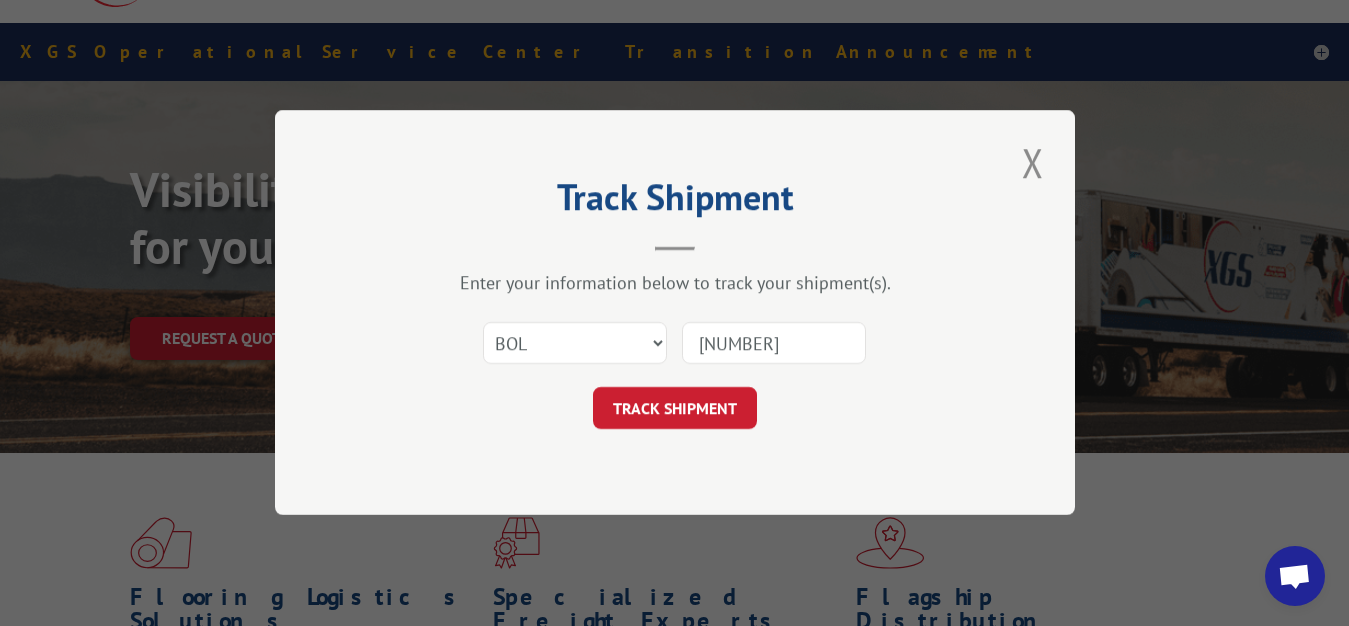 type on "[NUMBER]" 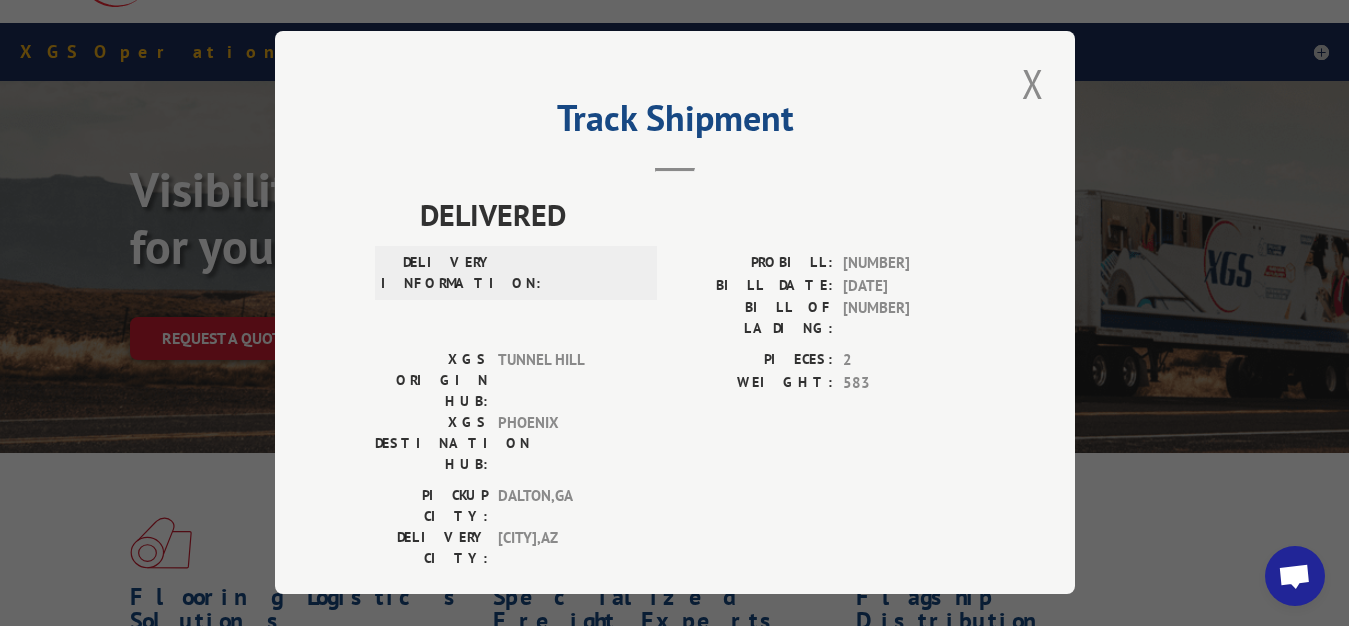 drag, startPoint x: 1021, startPoint y: 75, endPoint x: 802, endPoint y: 158, distance: 234.20078 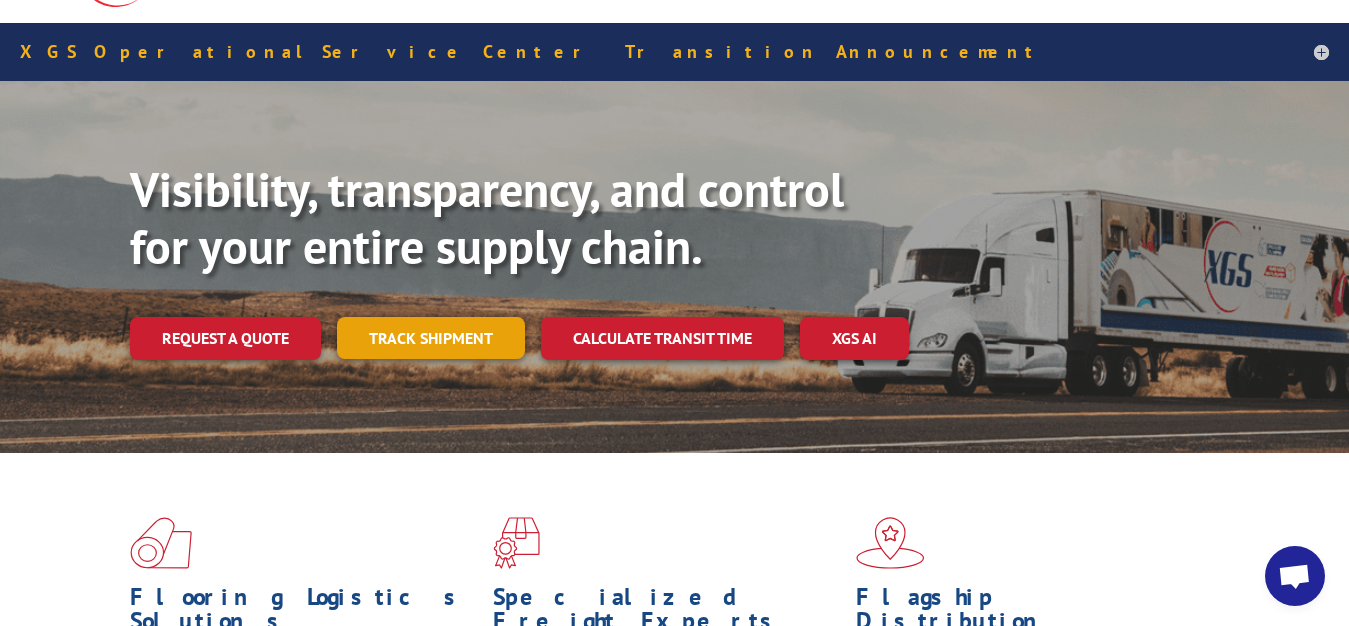click on "Track shipment" at bounding box center (431, 338) 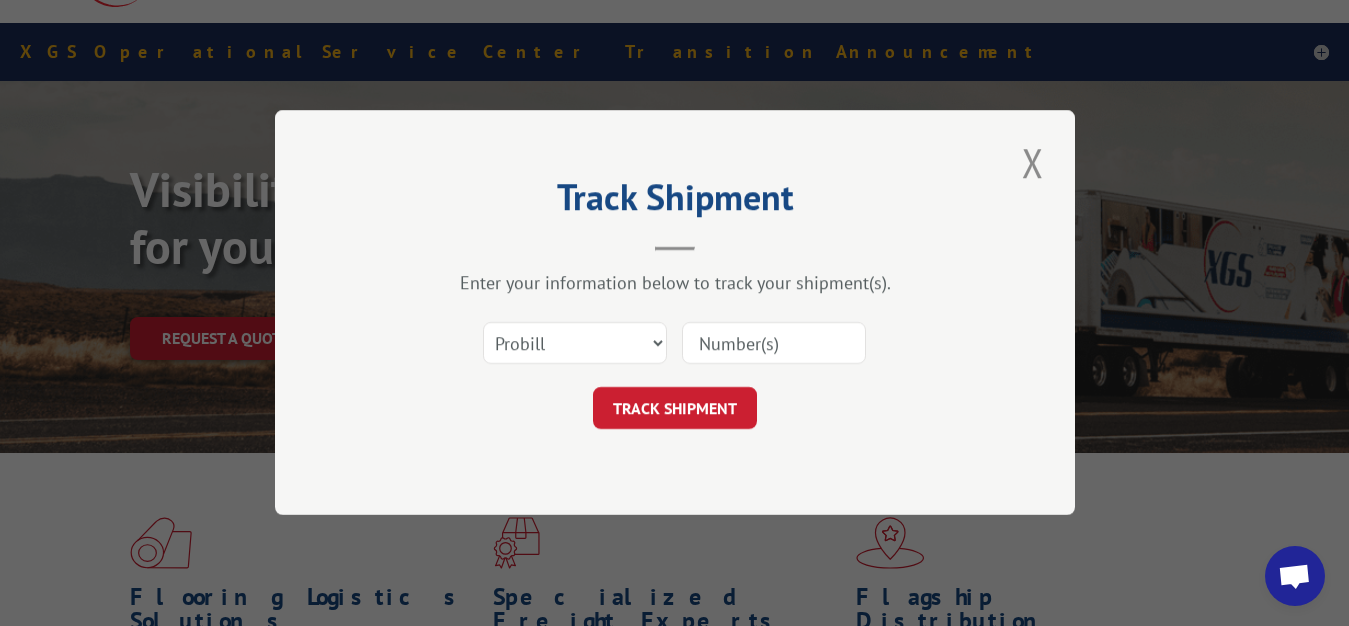 scroll, scrollTop: 0, scrollLeft: 0, axis: both 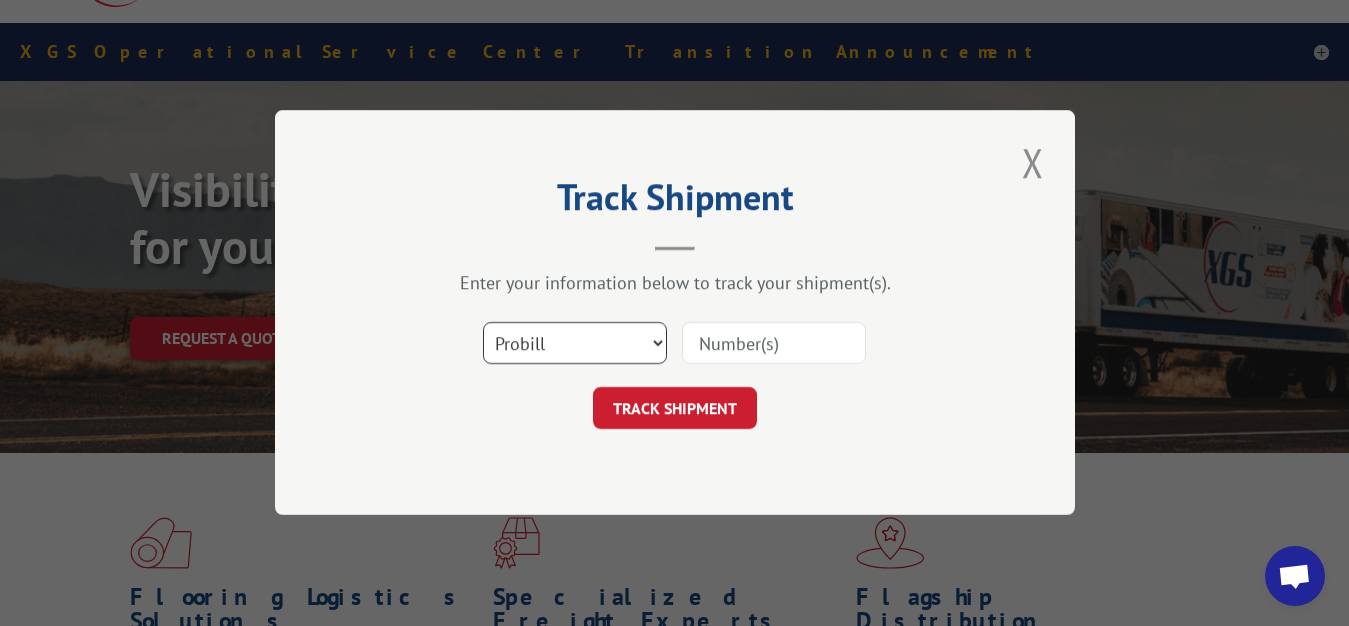 click on "Select category... Probill BOL PO" at bounding box center [575, 344] 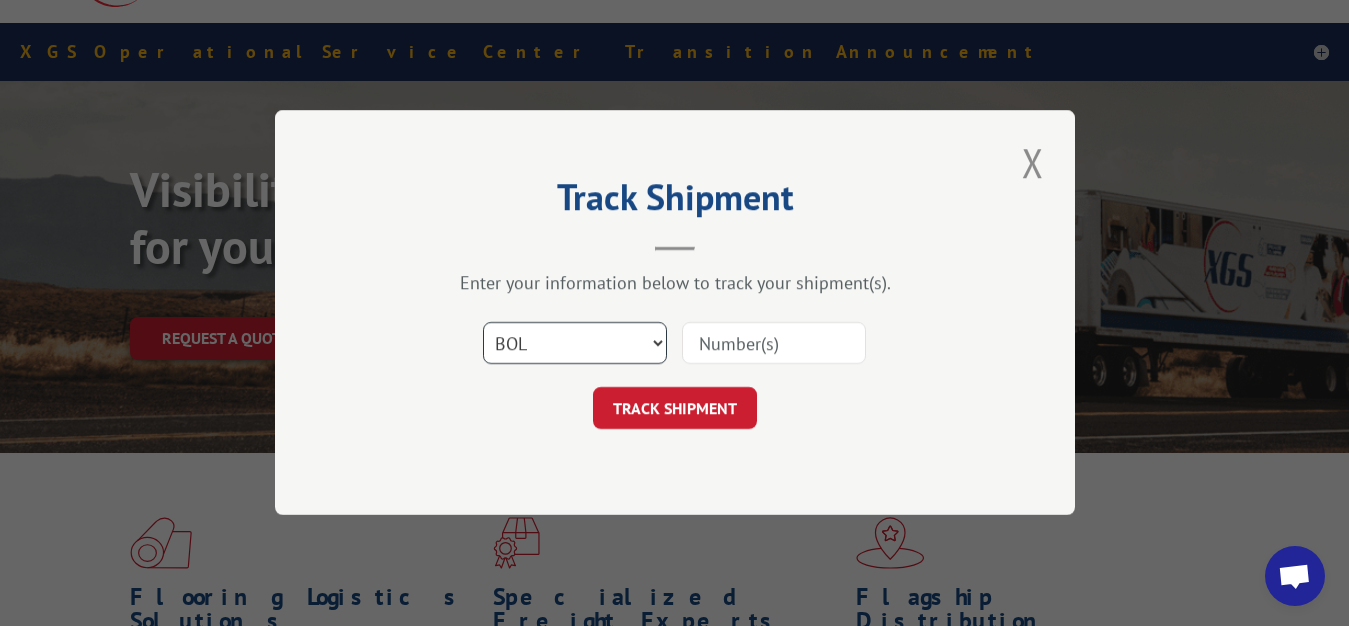 click on "BOL" at bounding box center (0, 0) 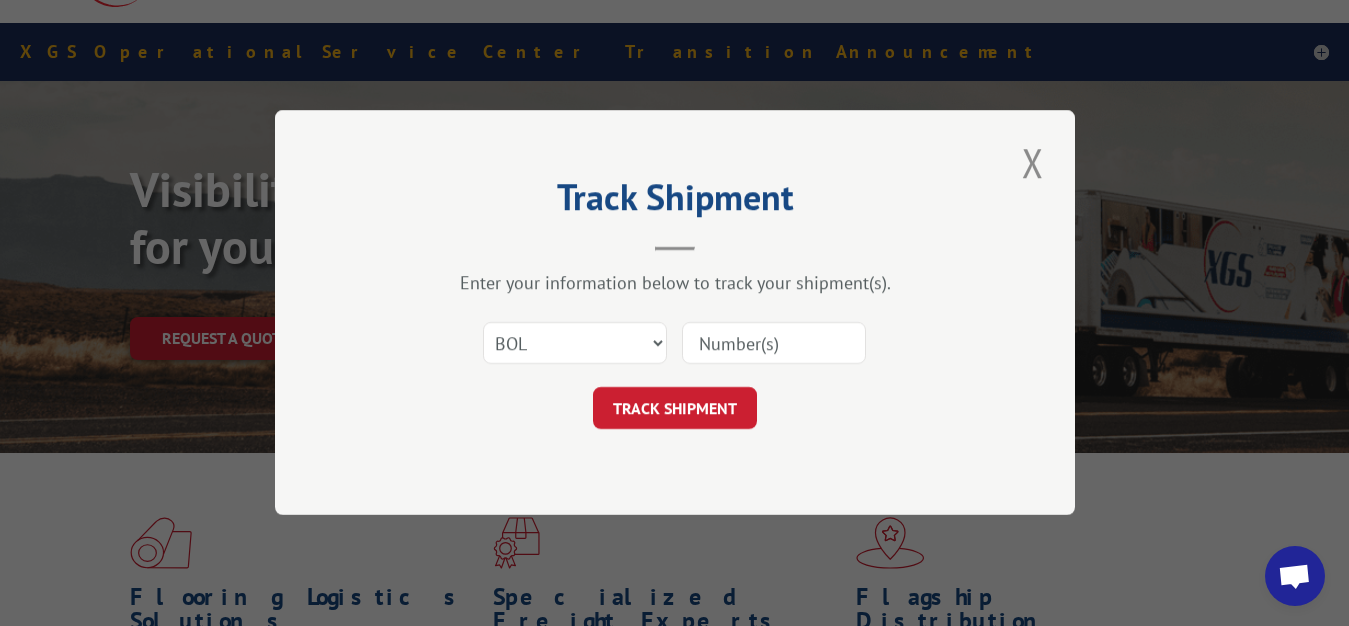 click at bounding box center [774, 344] 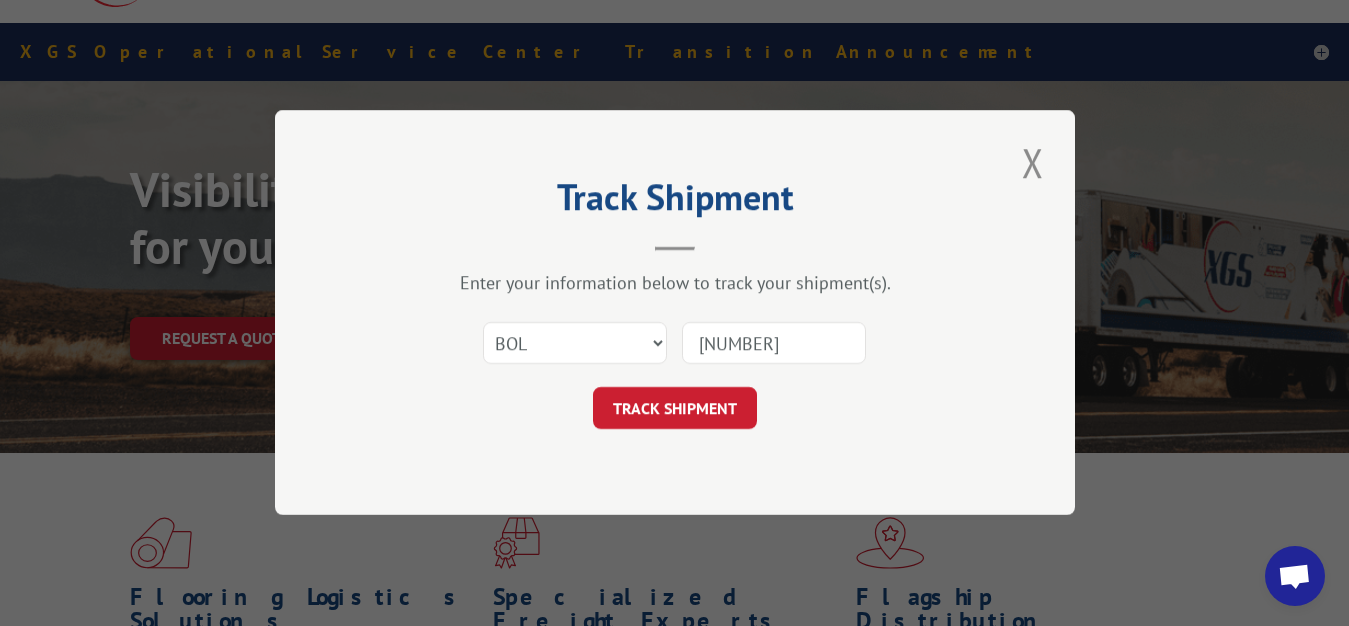 type on "[NUMBER]" 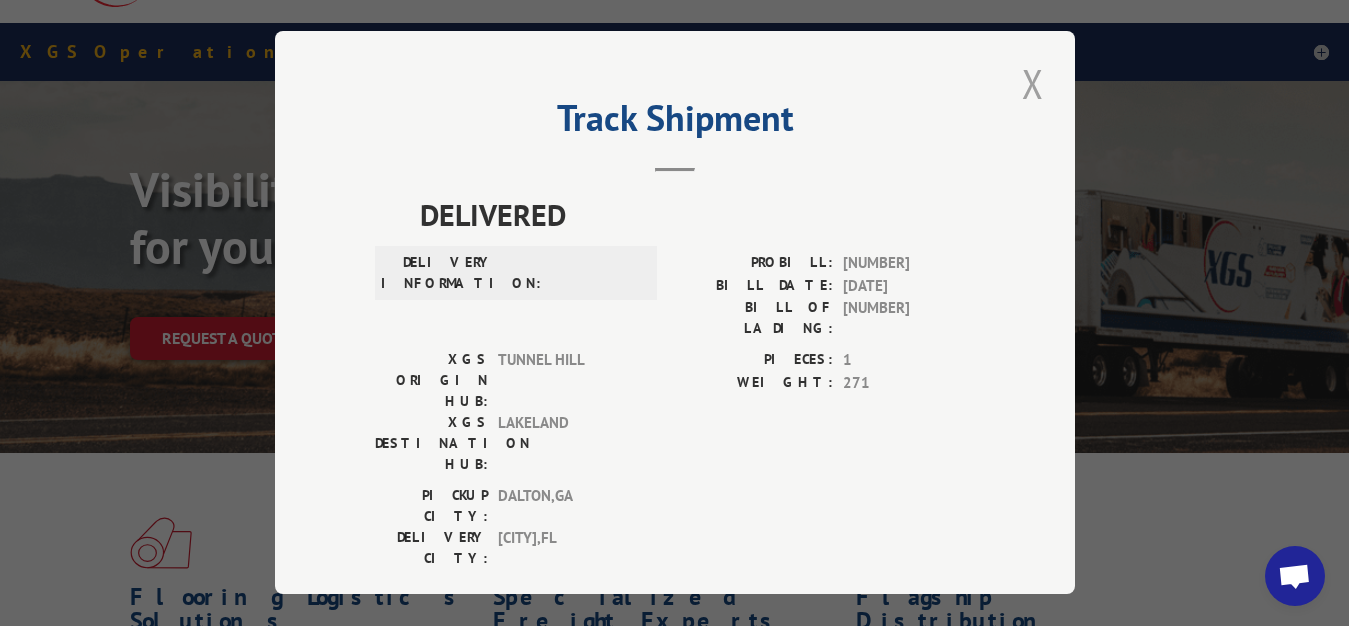 click at bounding box center (1033, 83) 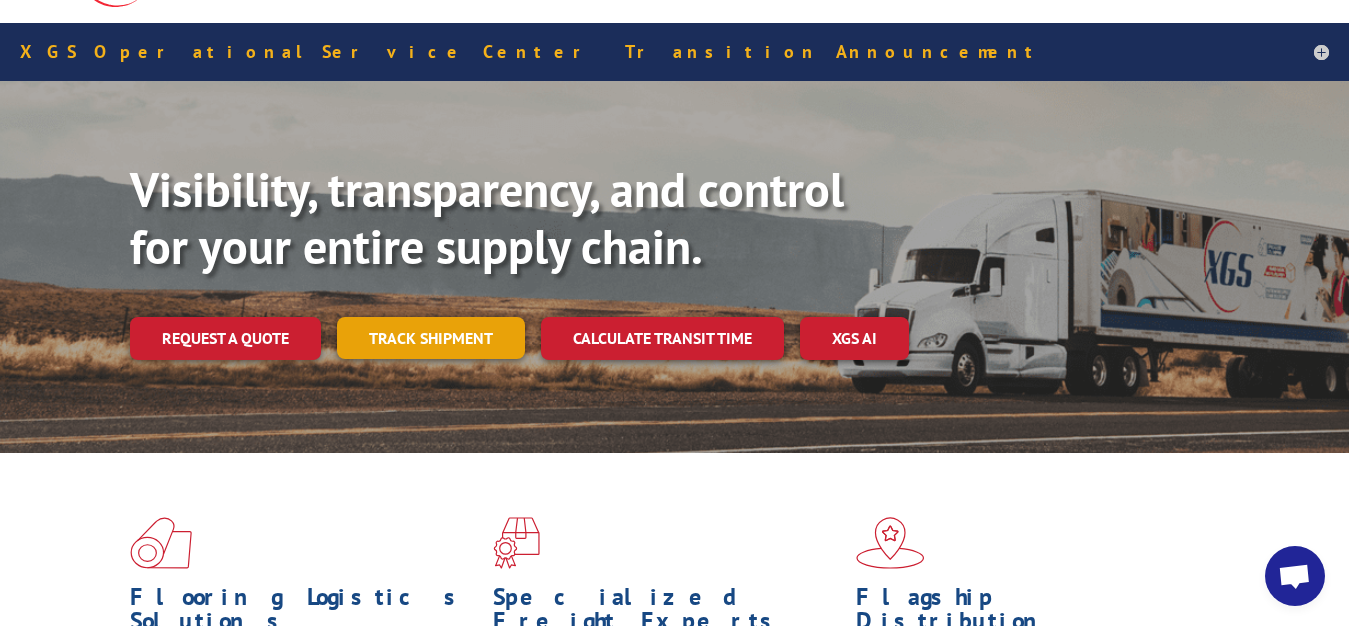 click on "Track shipment" at bounding box center [431, 338] 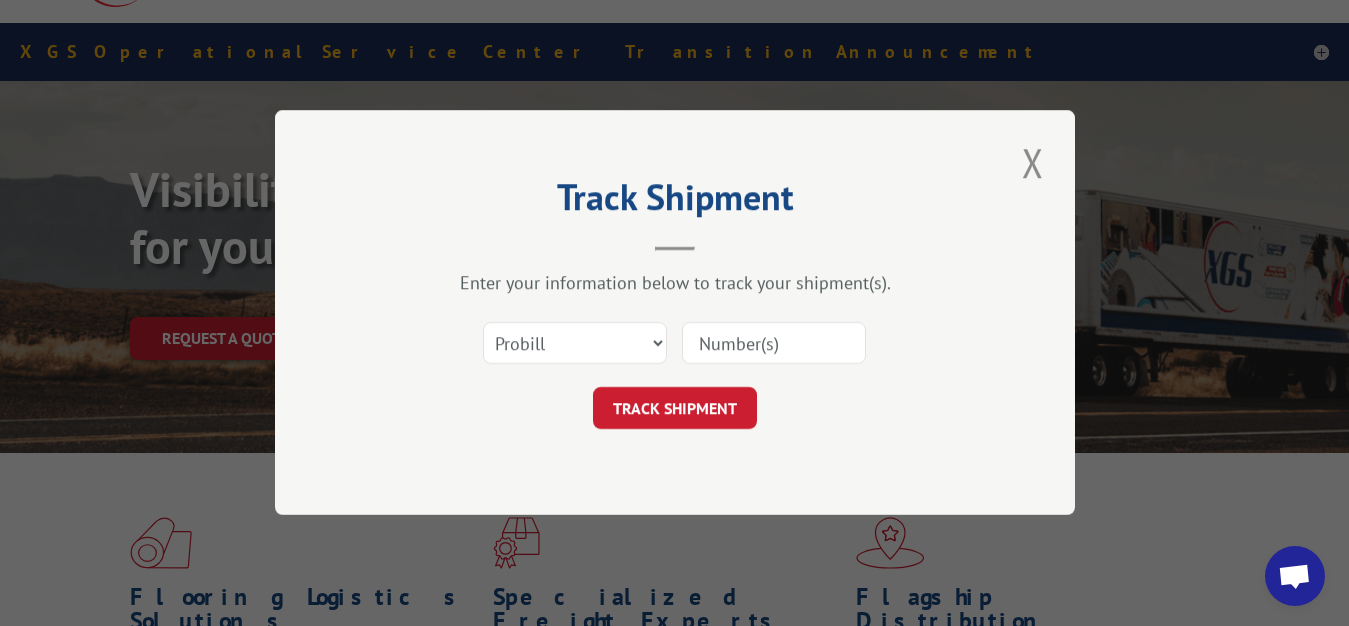 scroll, scrollTop: 0, scrollLeft: 0, axis: both 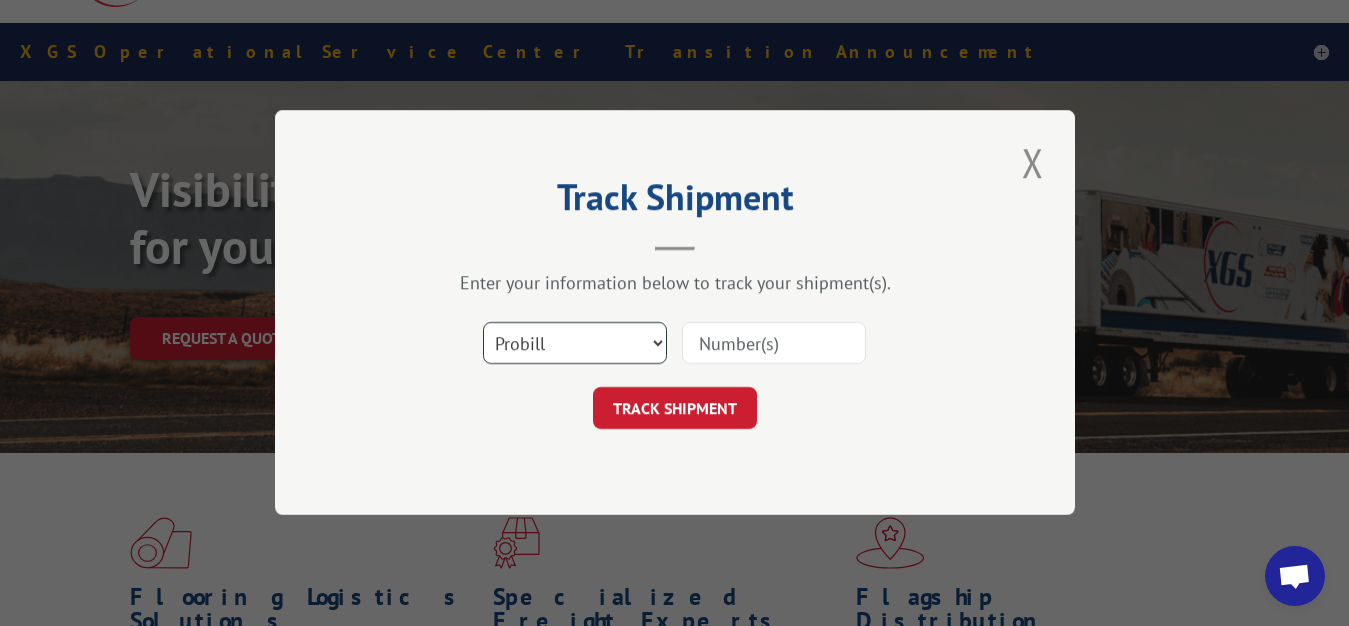 click on "Select category... Probill BOL PO" at bounding box center [575, 344] 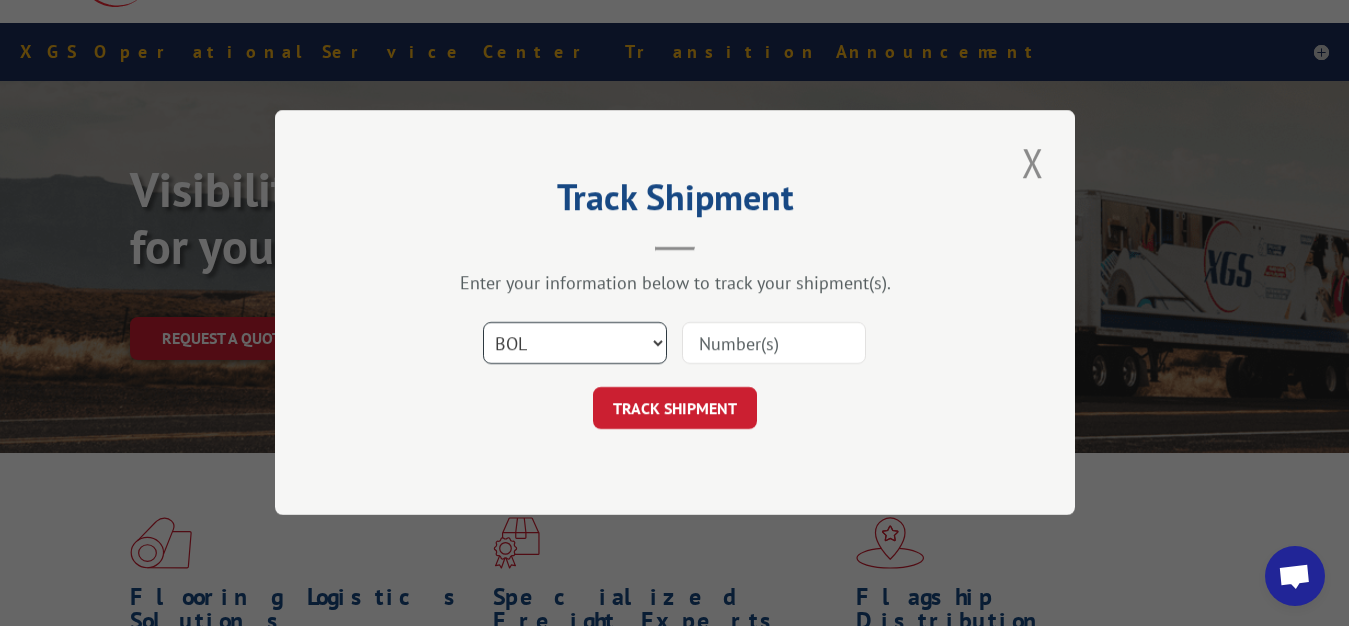 click on "BOL" at bounding box center (0, 0) 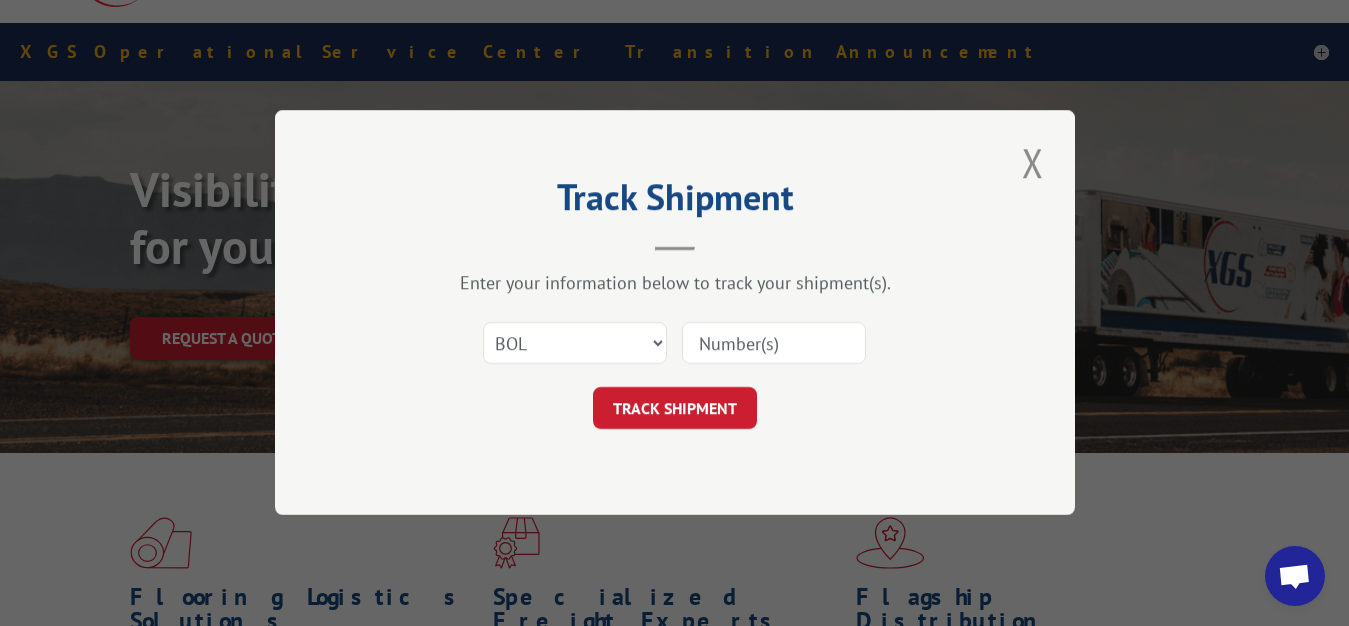 drag, startPoint x: 752, startPoint y: 338, endPoint x: 743, endPoint y: 159, distance: 179.22612 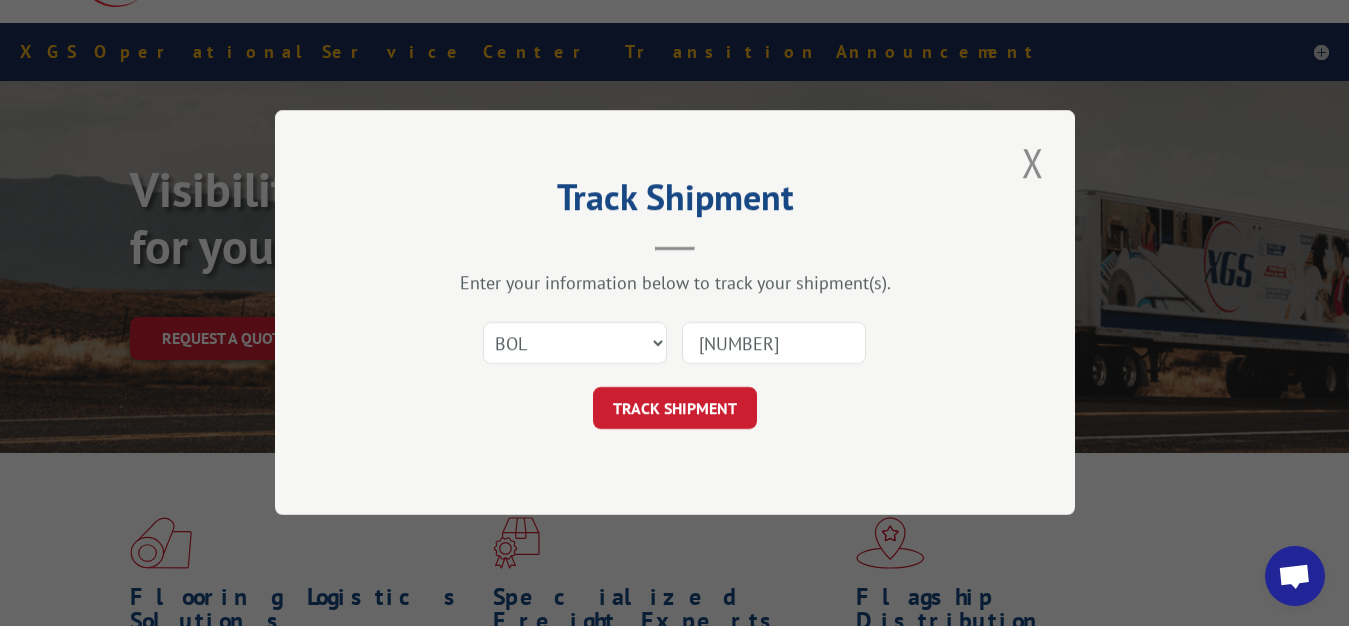 type on "[NUMBER]" 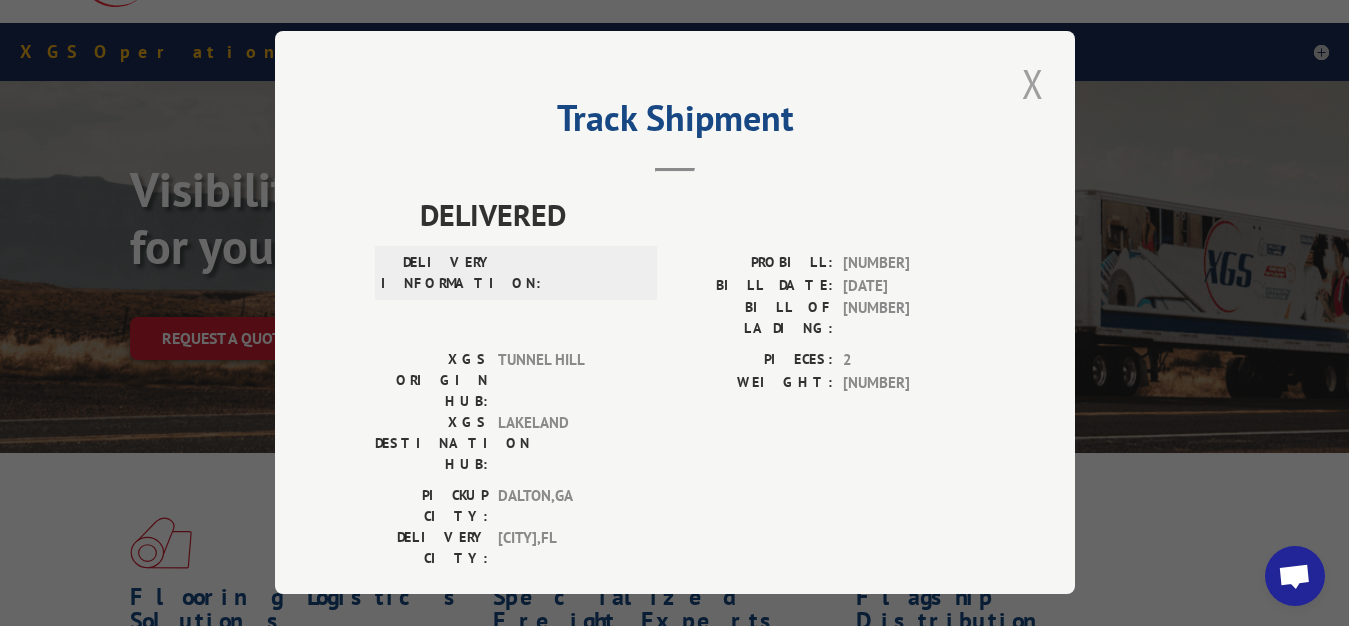 drag, startPoint x: 1028, startPoint y: 73, endPoint x: 908, endPoint y: 149, distance: 142.04225 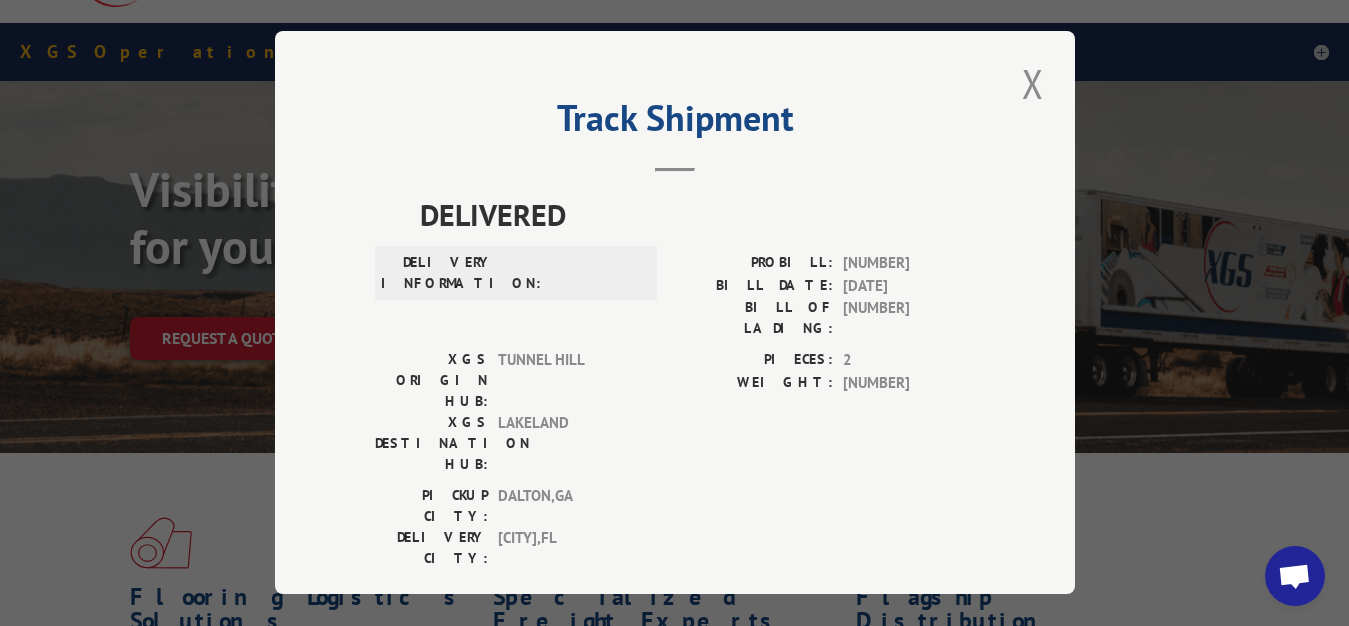 click at bounding box center [1033, 83] 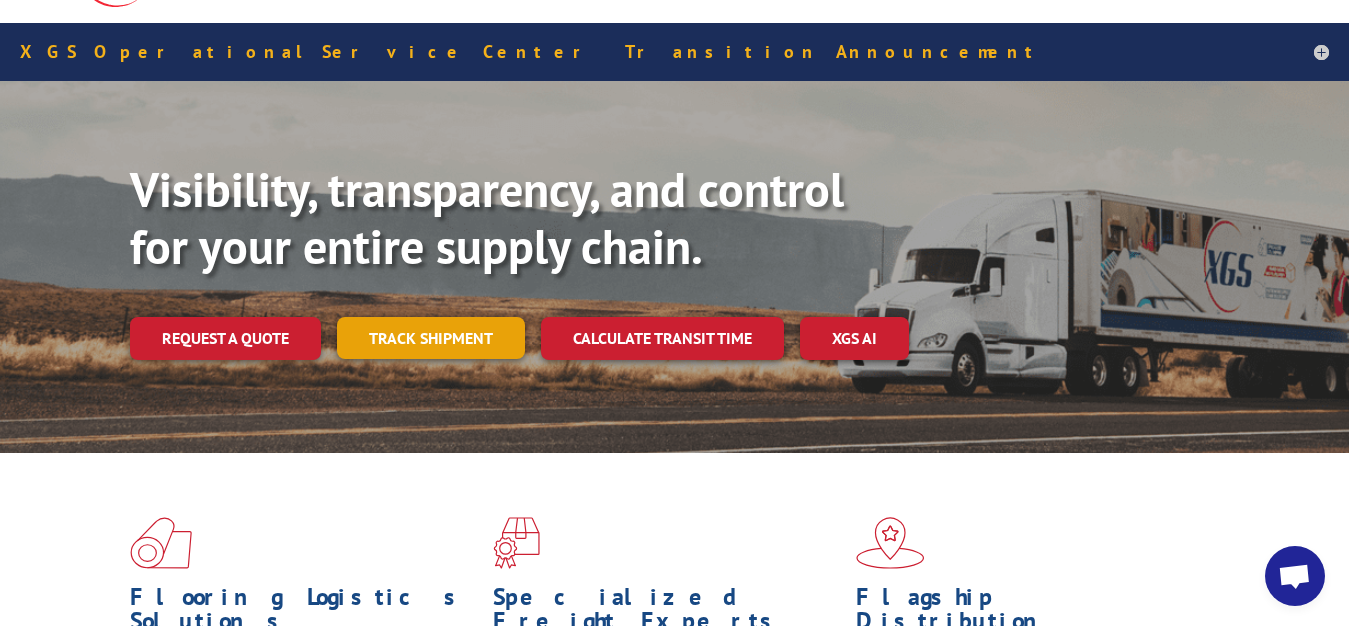 click on "Track shipment" at bounding box center (431, 338) 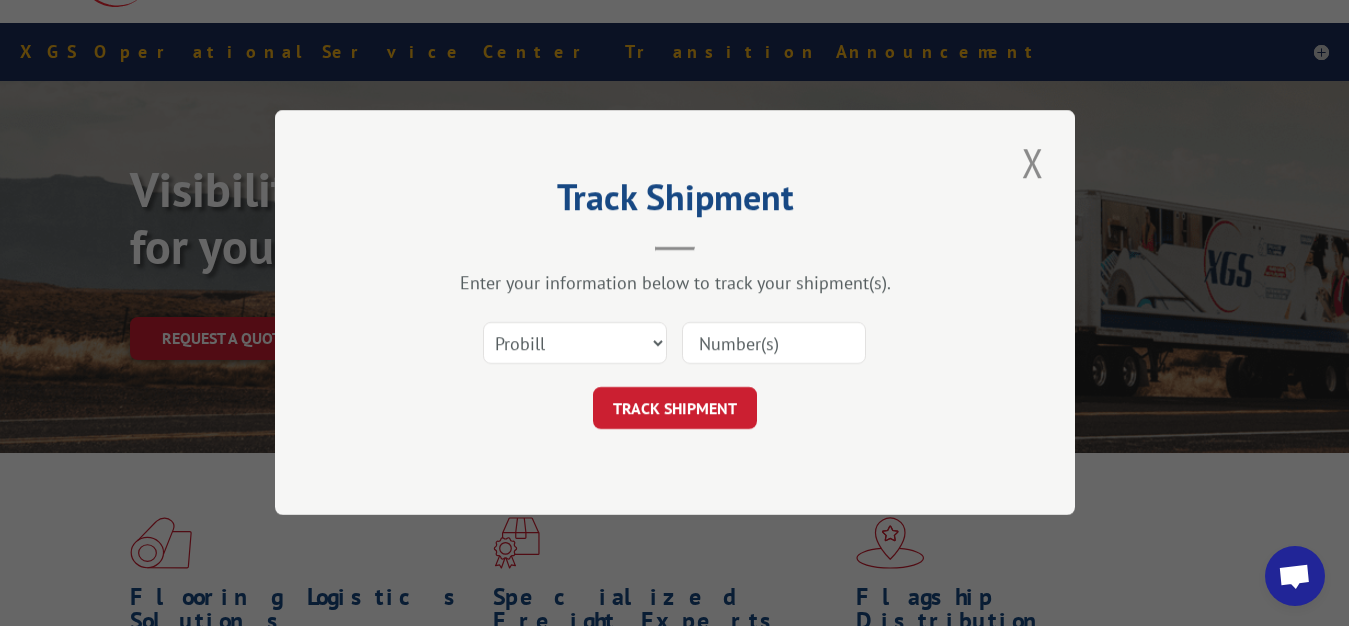 scroll, scrollTop: 0, scrollLeft: 0, axis: both 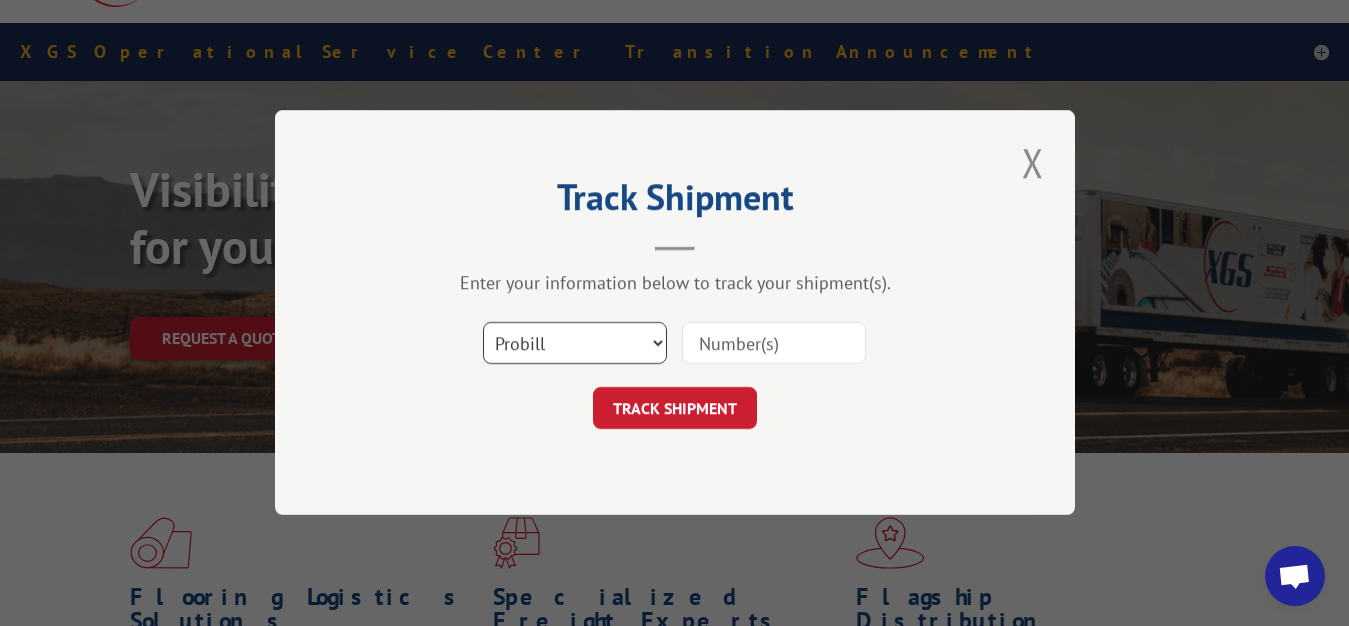 click on "Select category... Probill BOL PO" at bounding box center (575, 344) 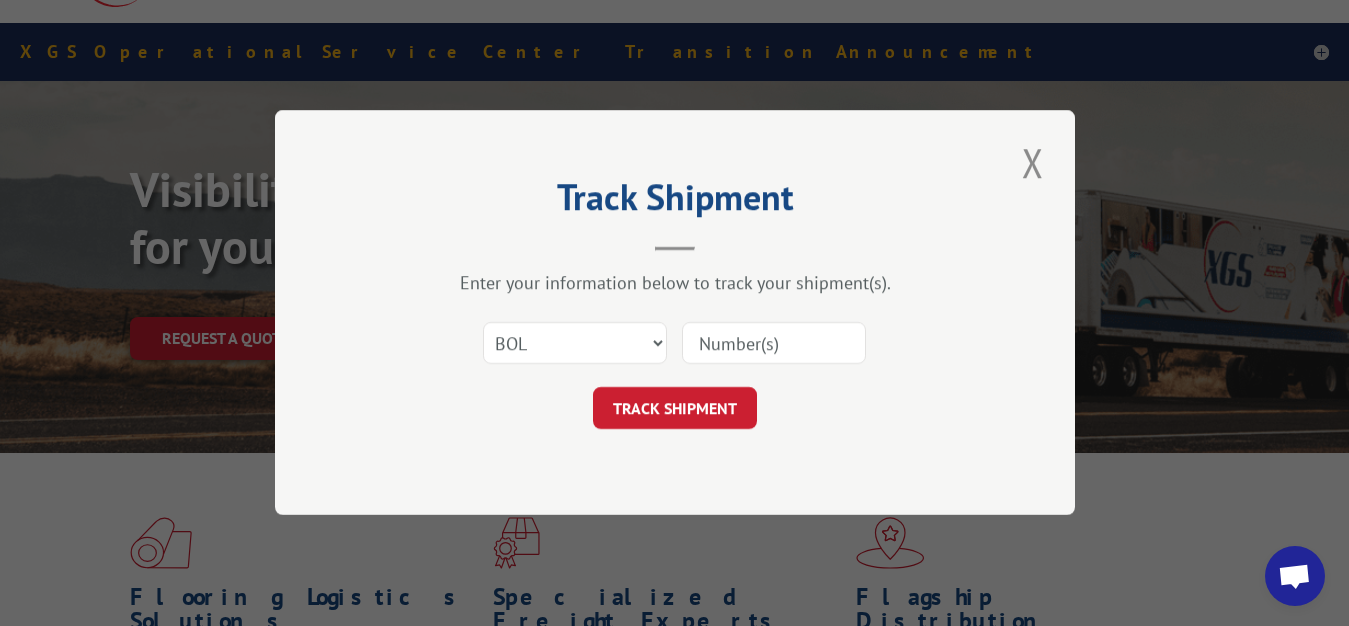 drag, startPoint x: 738, startPoint y: 341, endPoint x: 738, endPoint y: 318, distance: 23 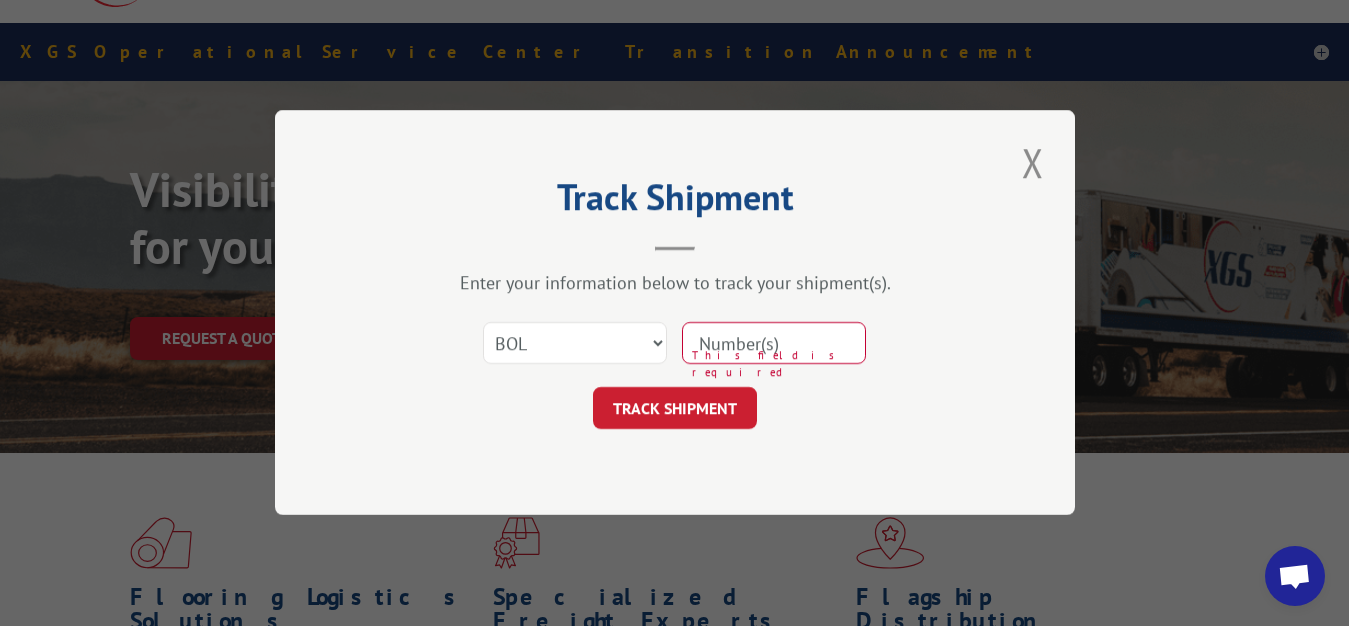 click at bounding box center [774, 344] 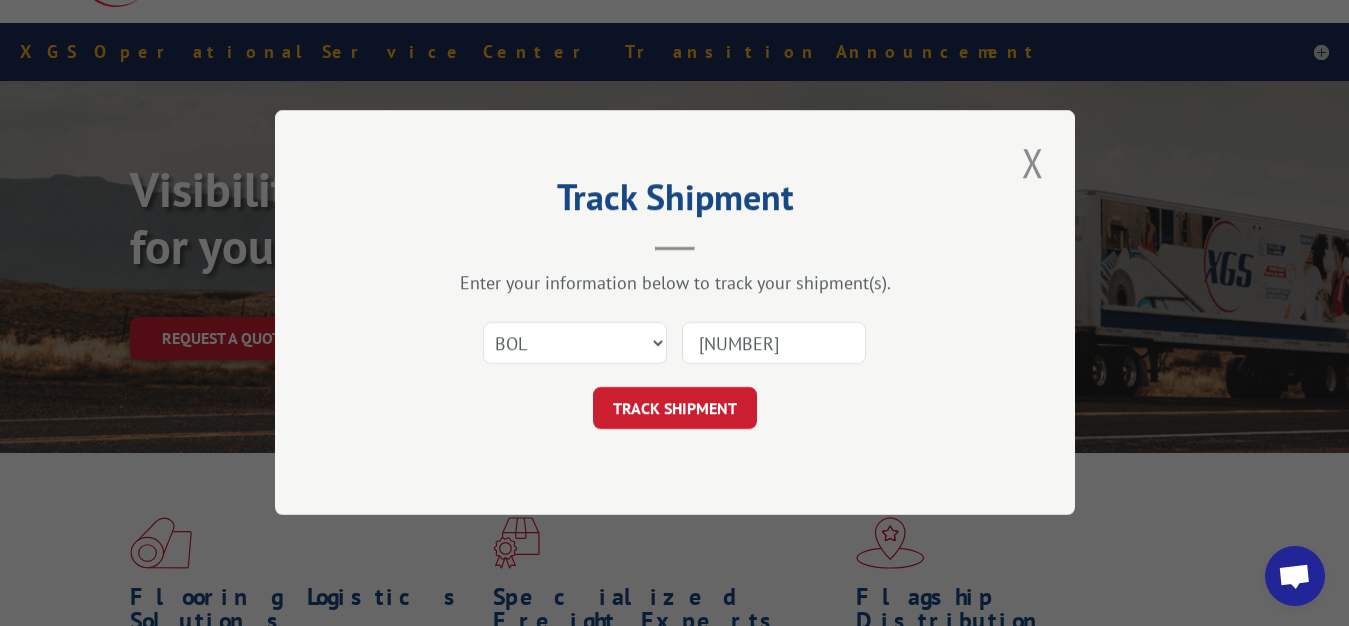 type on "[NUMBER]" 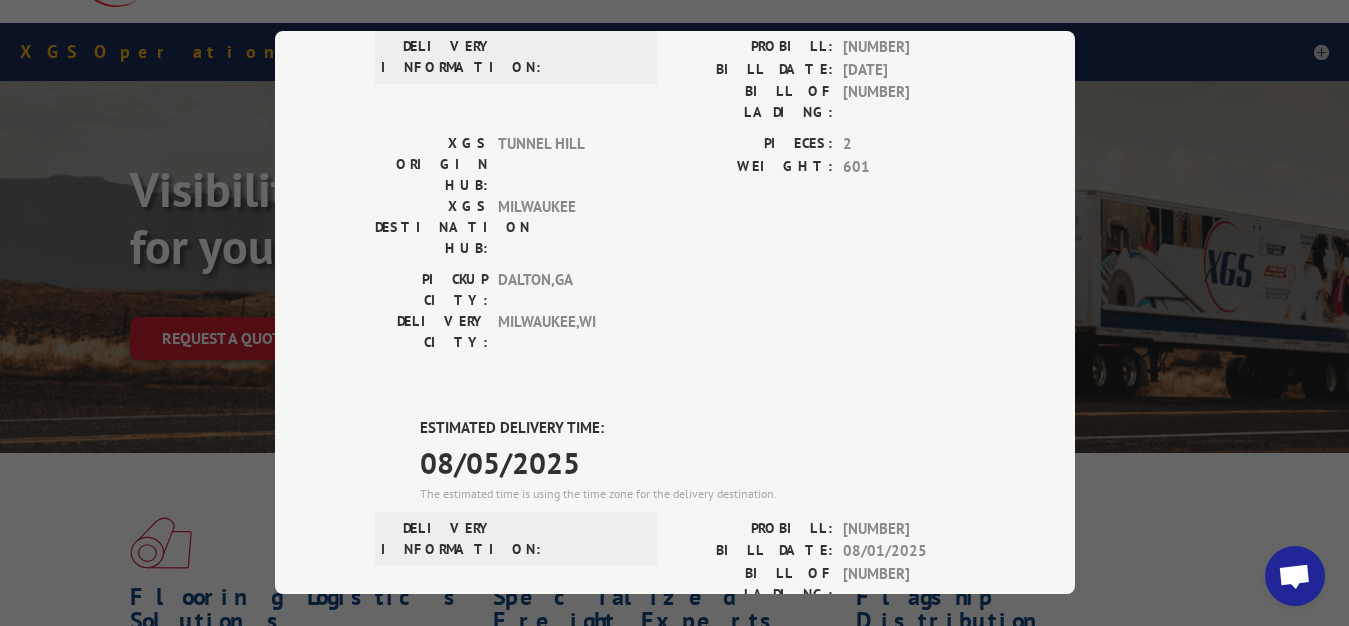 scroll, scrollTop: 0, scrollLeft: 0, axis: both 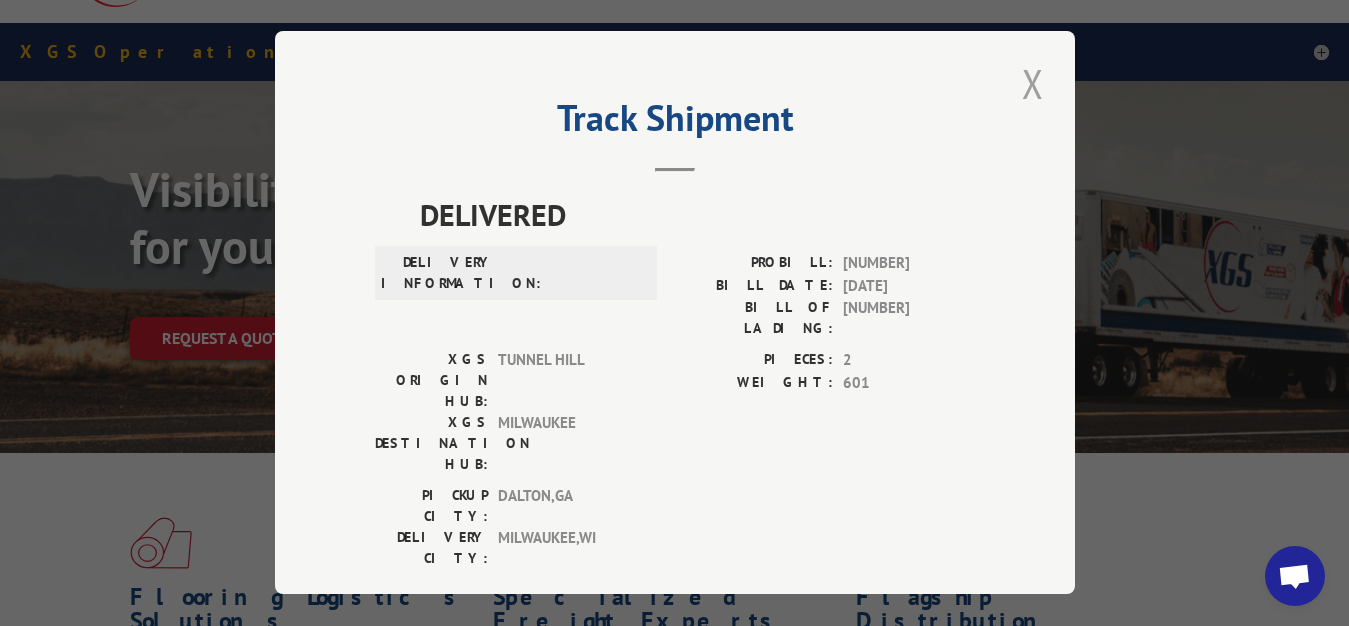 drag, startPoint x: 1011, startPoint y: 77, endPoint x: 1000, endPoint y: 89, distance: 16.27882 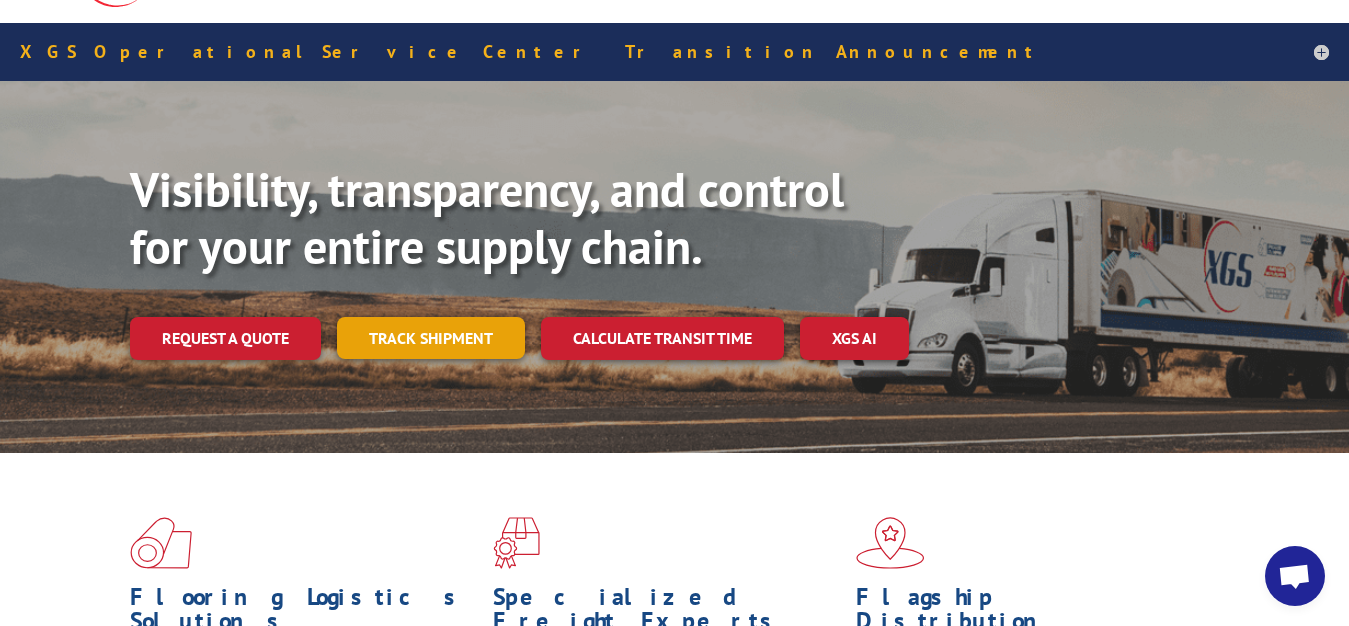 click on "Track shipment" at bounding box center (431, 338) 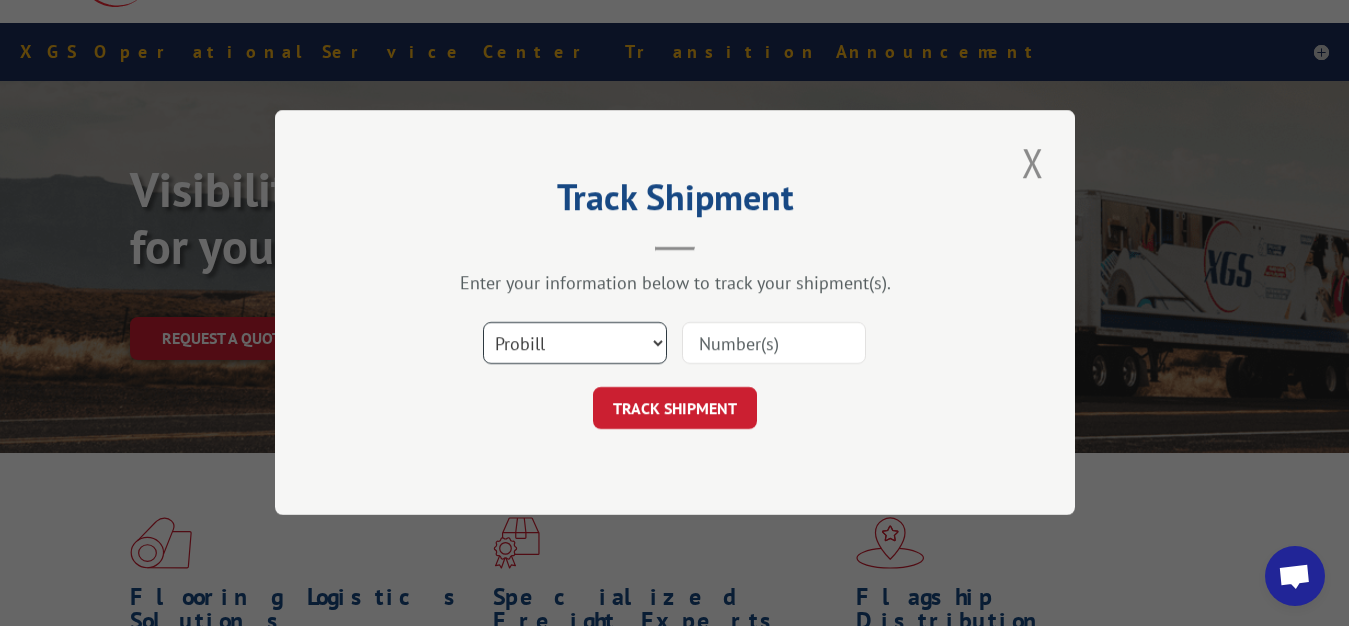 click on "Select category... Probill BOL PO" at bounding box center [575, 344] 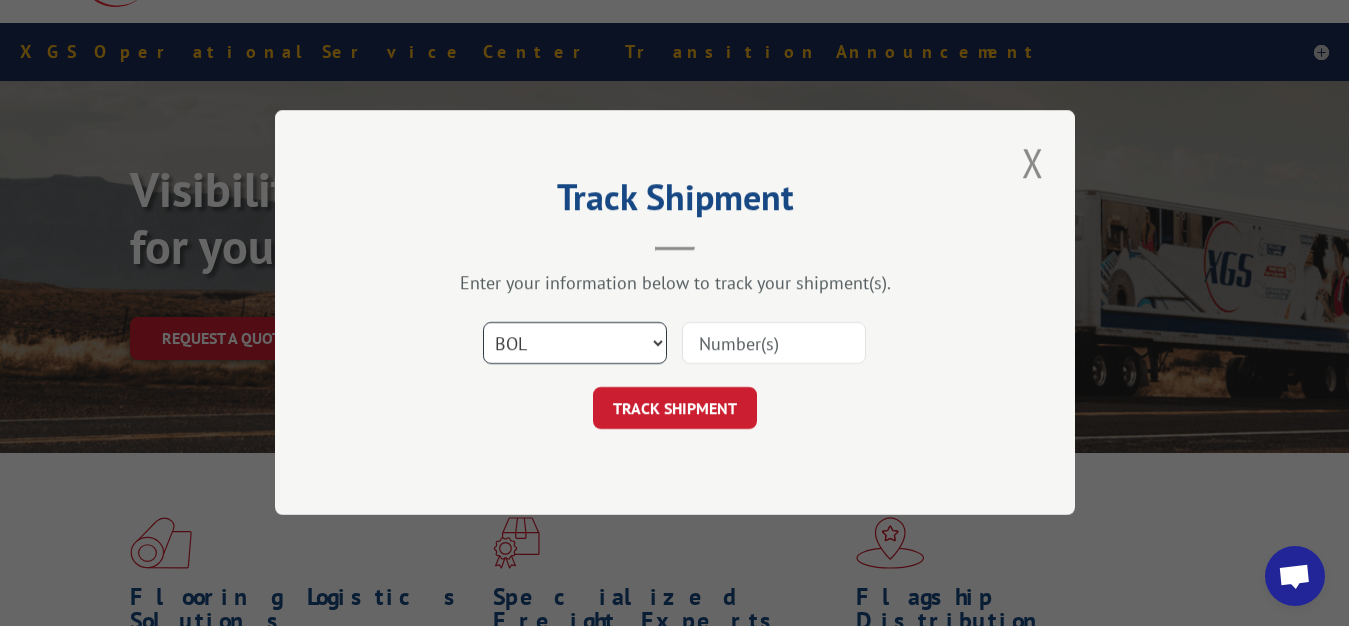 click on "BOL" at bounding box center [0, 0] 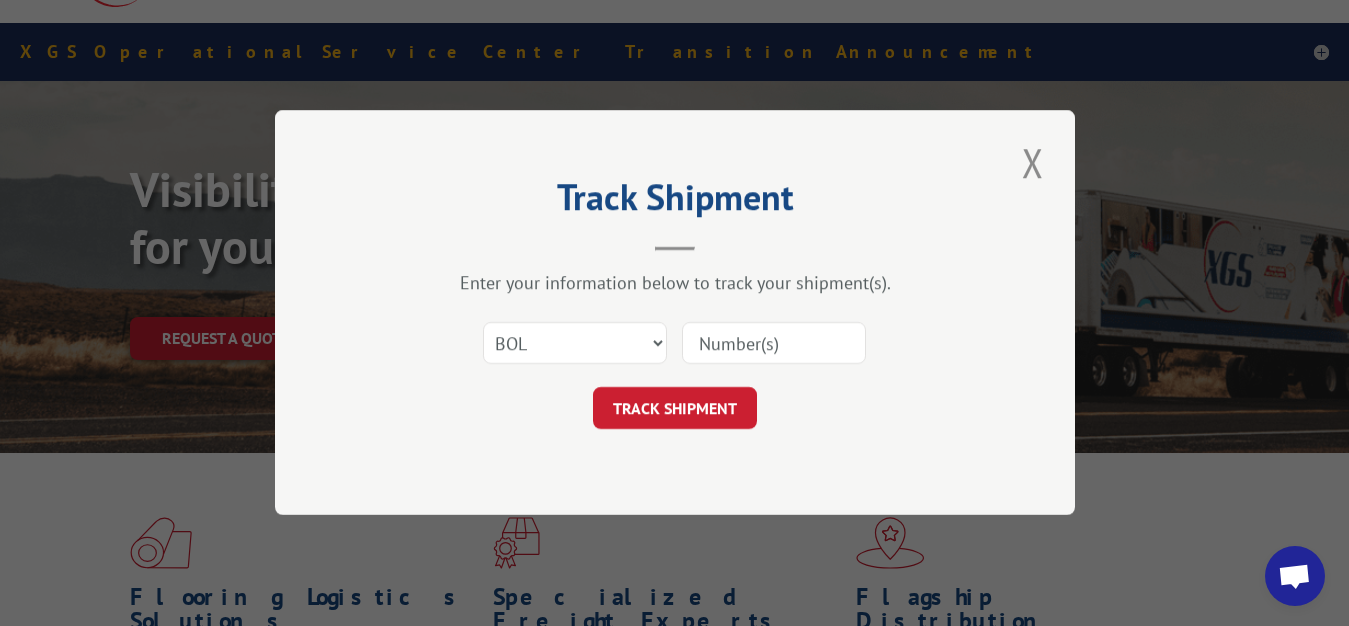 drag, startPoint x: 690, startPoint y: 349, endPoint x: 657, endPoint y: 310, distance: 51.088158 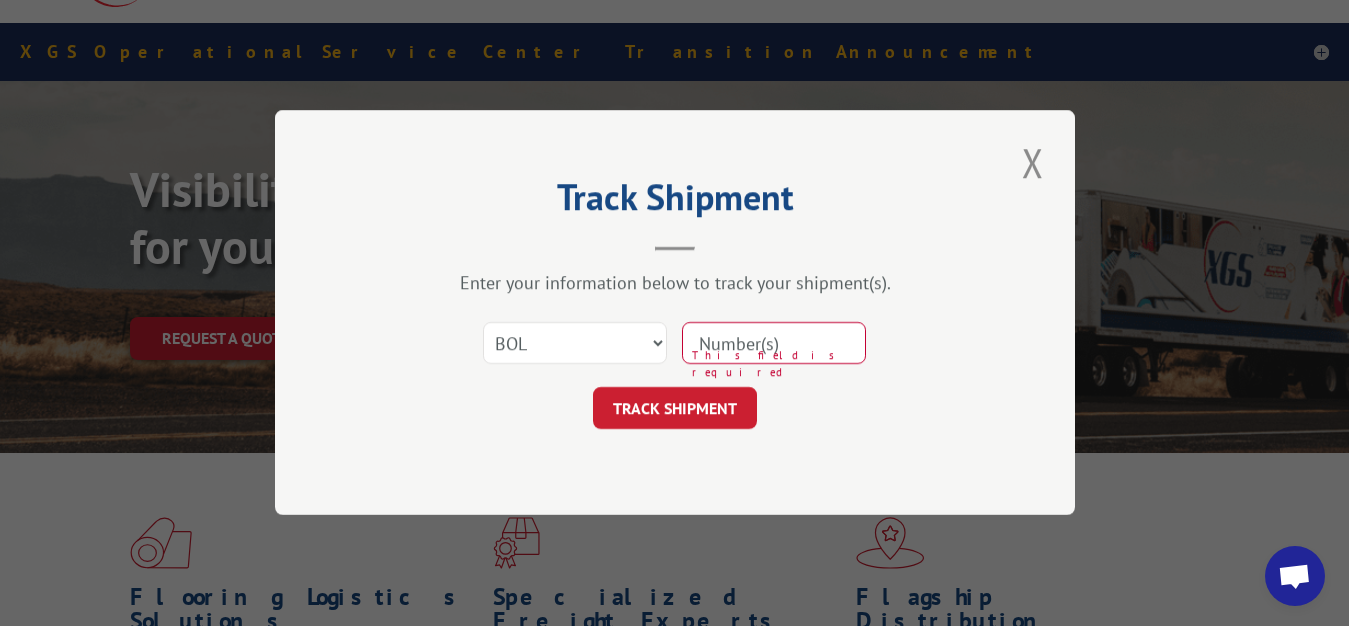 click at bounding box center (774, 344) 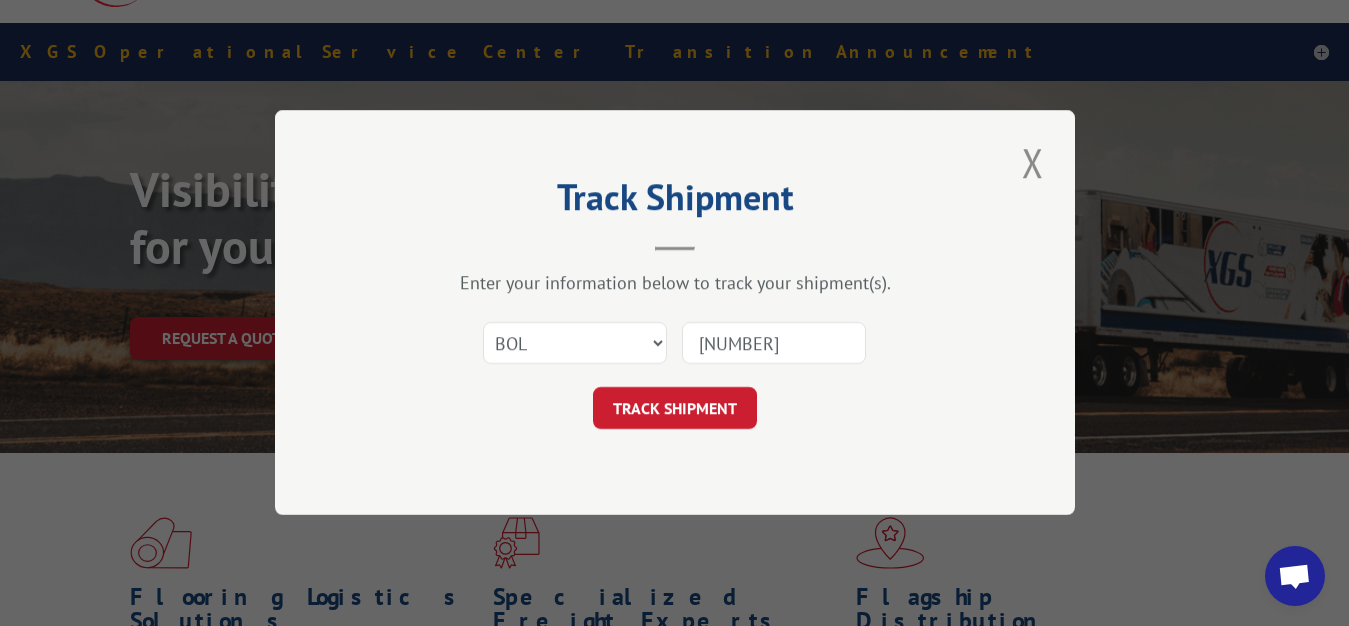 type on "[NUMBER]" 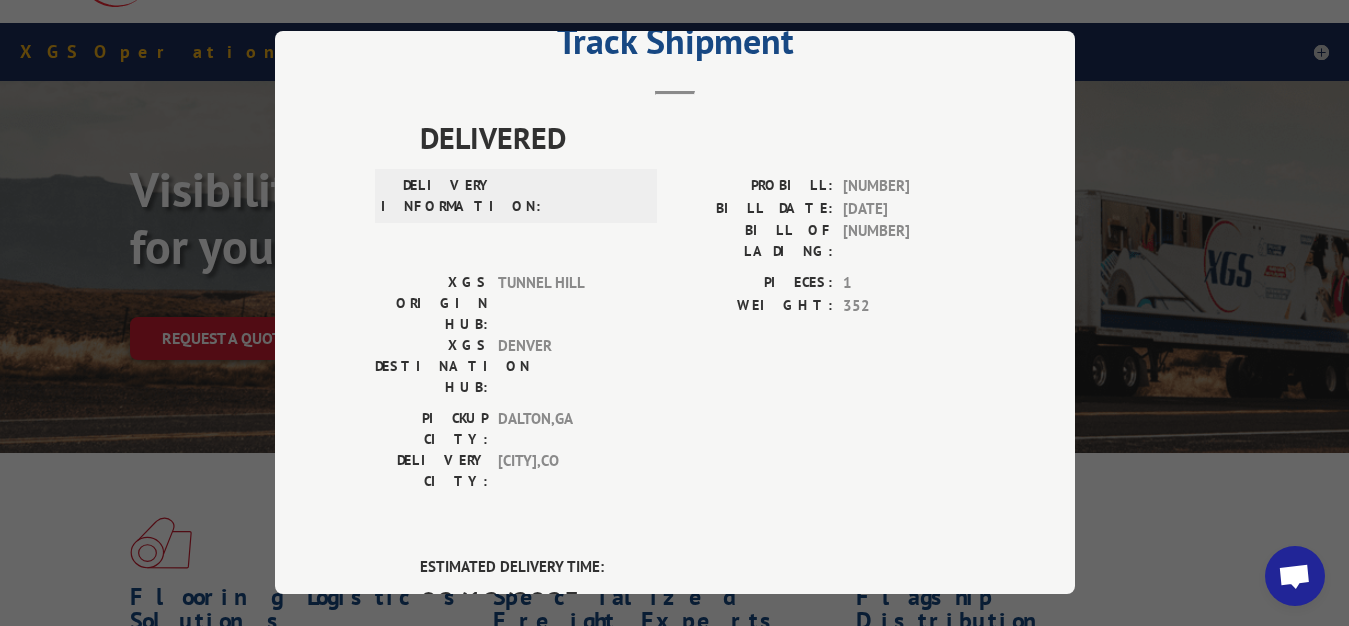 scroll, scrollTop: 0, scrollLeft: 0, axis: both 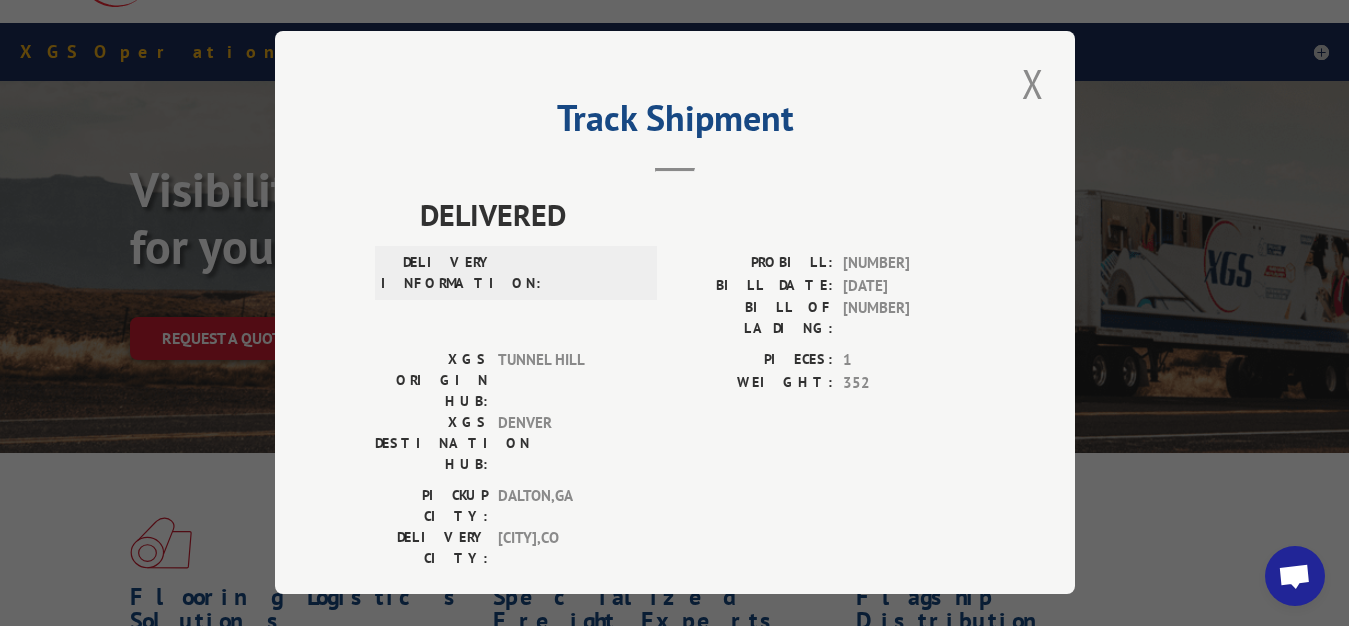 drag, startPoint x: 1019, startPoint y: 69, endPoint x: 578, endPoint y: 361, distance: 528.90924 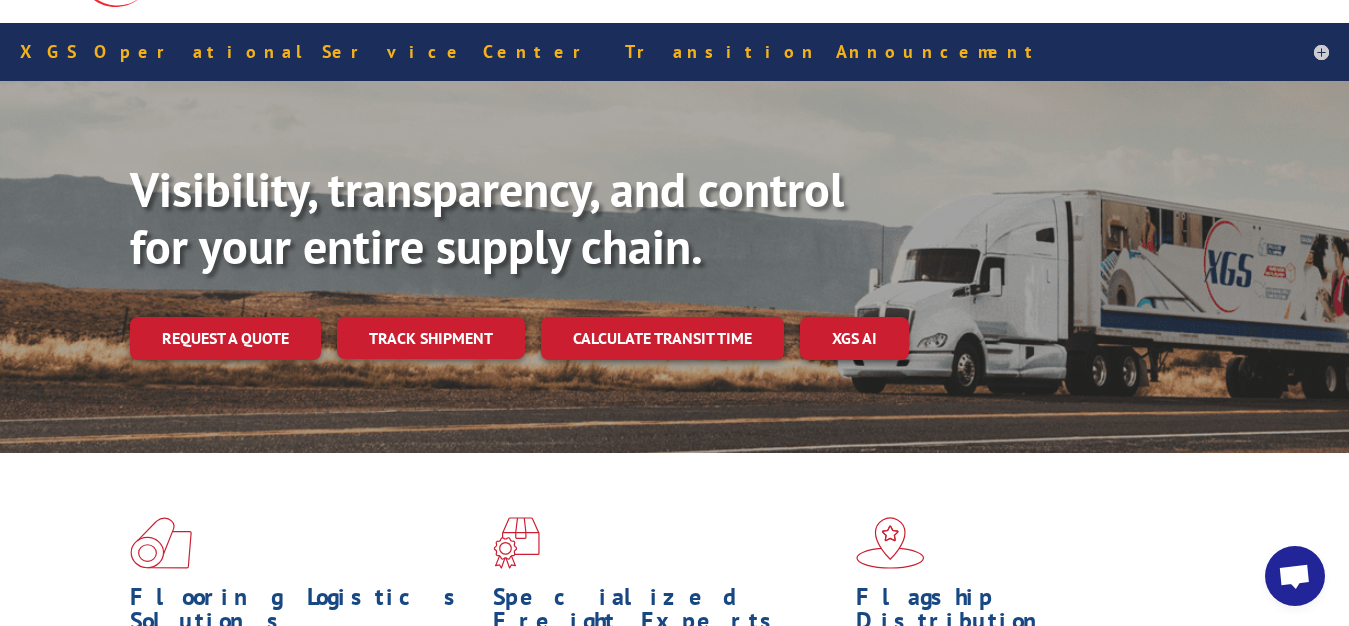 click on "Visibility, transparency, and control for your entire supply chain.
Request a quote
Track shipment
Calculate transit time
XGS AI" at bounding box center [739, 300] 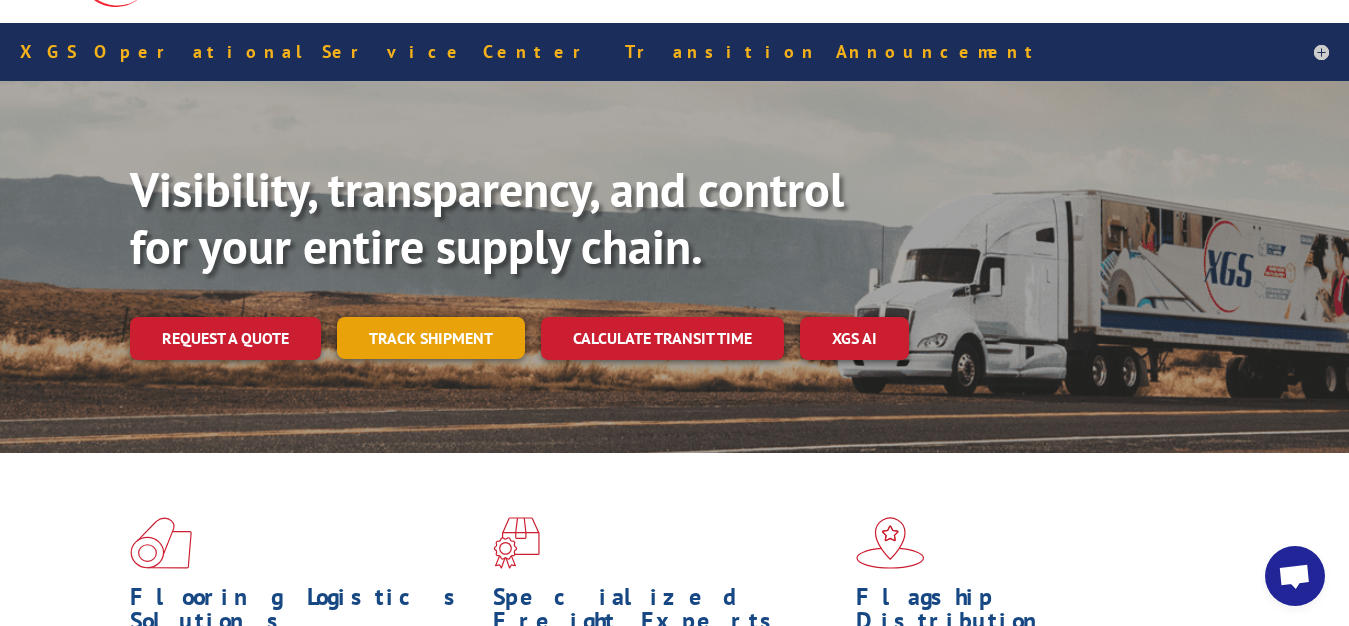 click on "Track shipment" at bounding box center (431, 338) 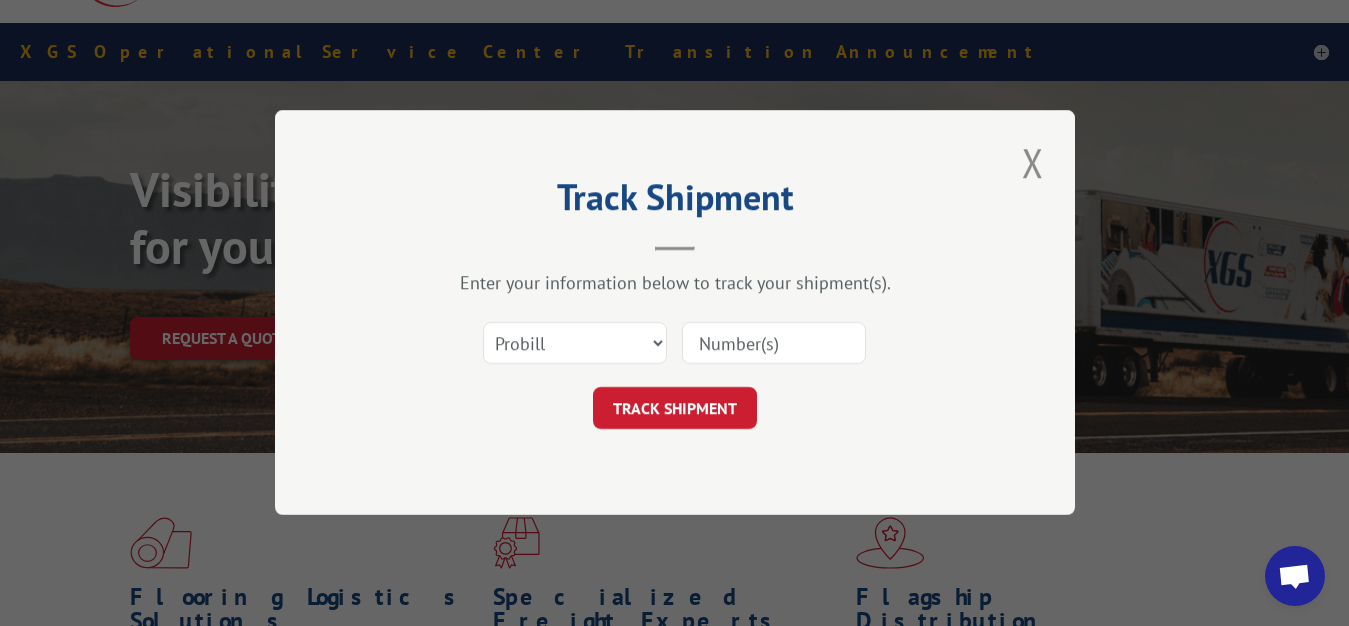 scroll, scrollTop: 0, scrollLeft: 0, axis: both 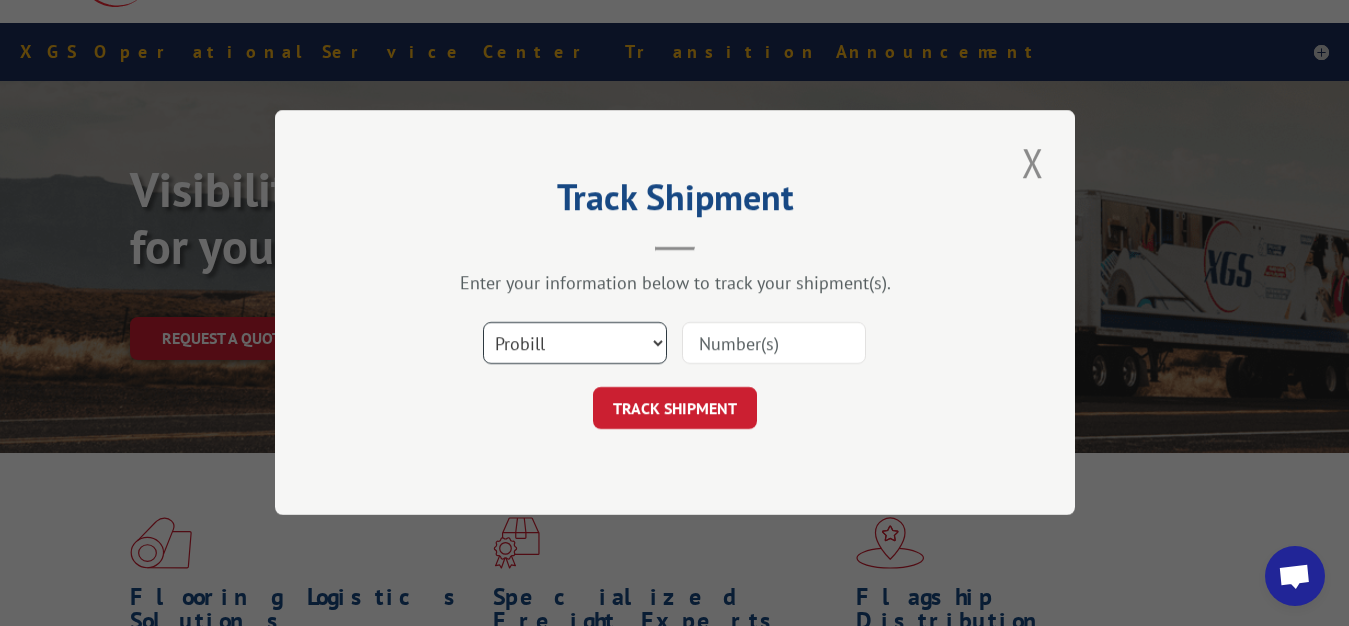 click on "Select category... Probill BOL PO" at bounding box center [575, 344] 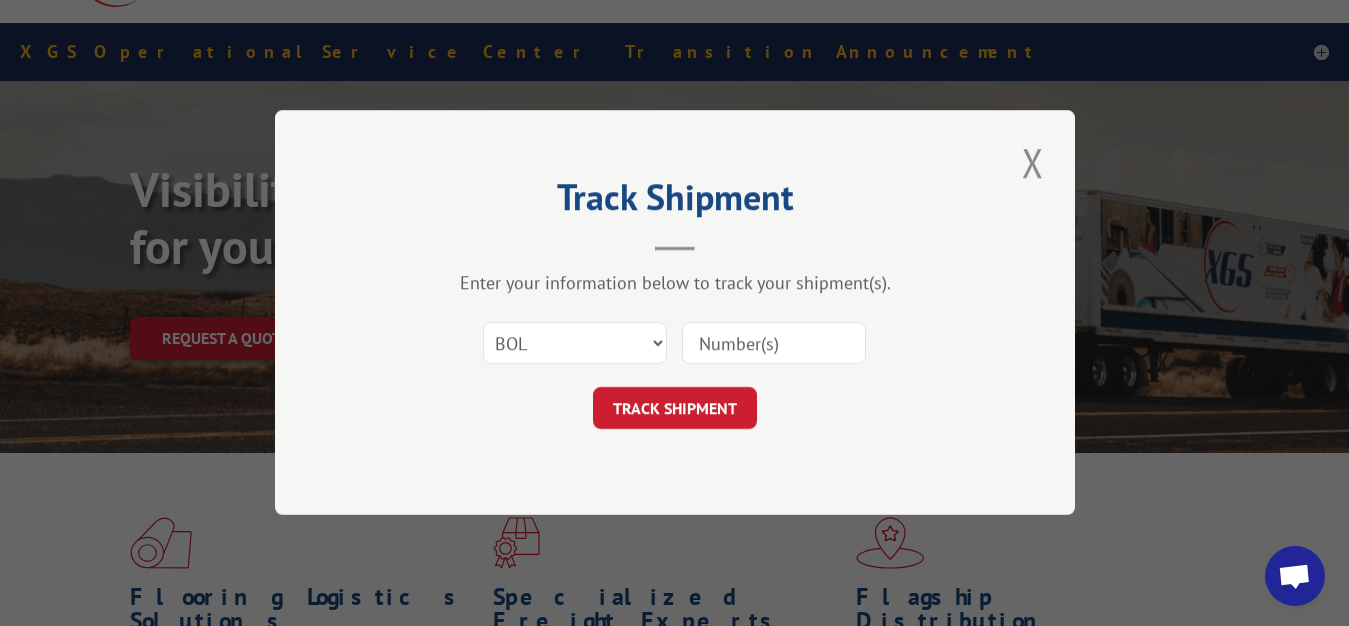 click at bounding box center [774, 344] 